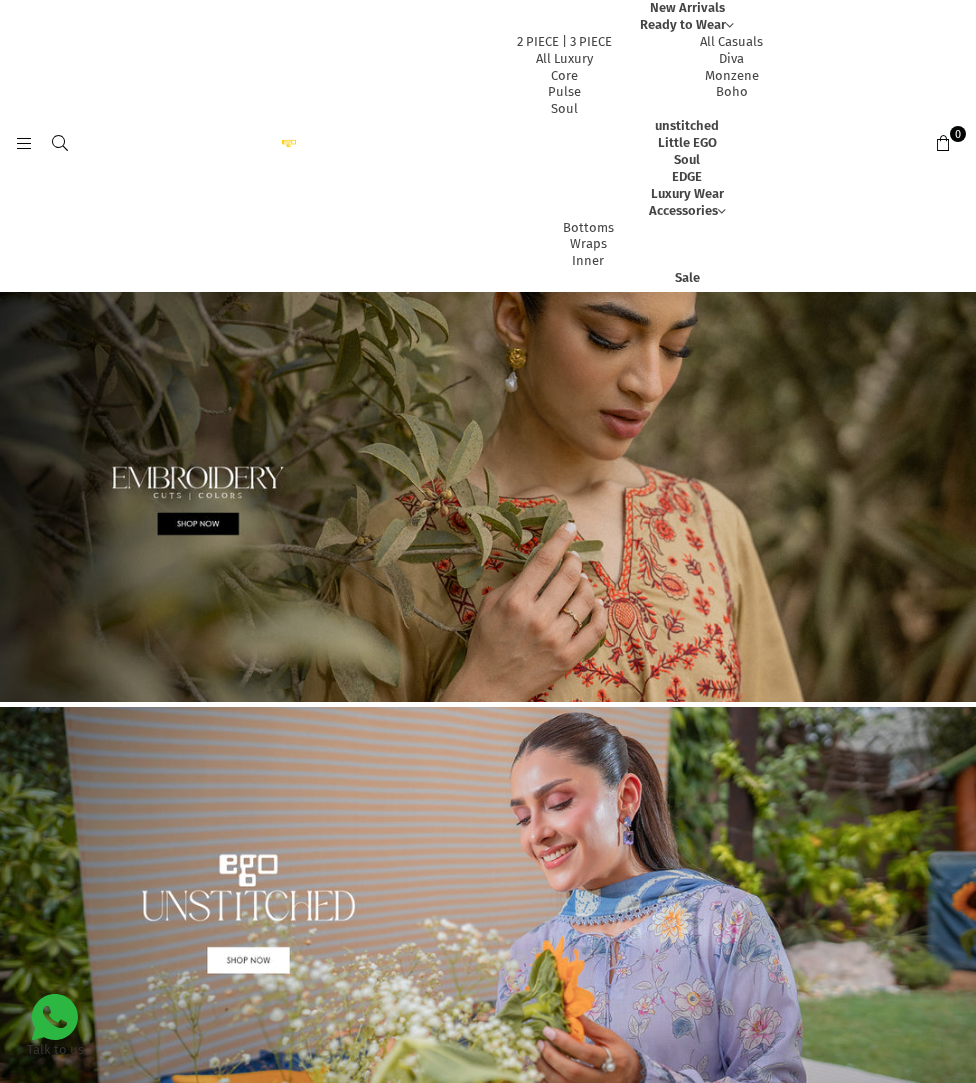 scroll, scrollTop: 0, scrollLeft: 0, axis: both 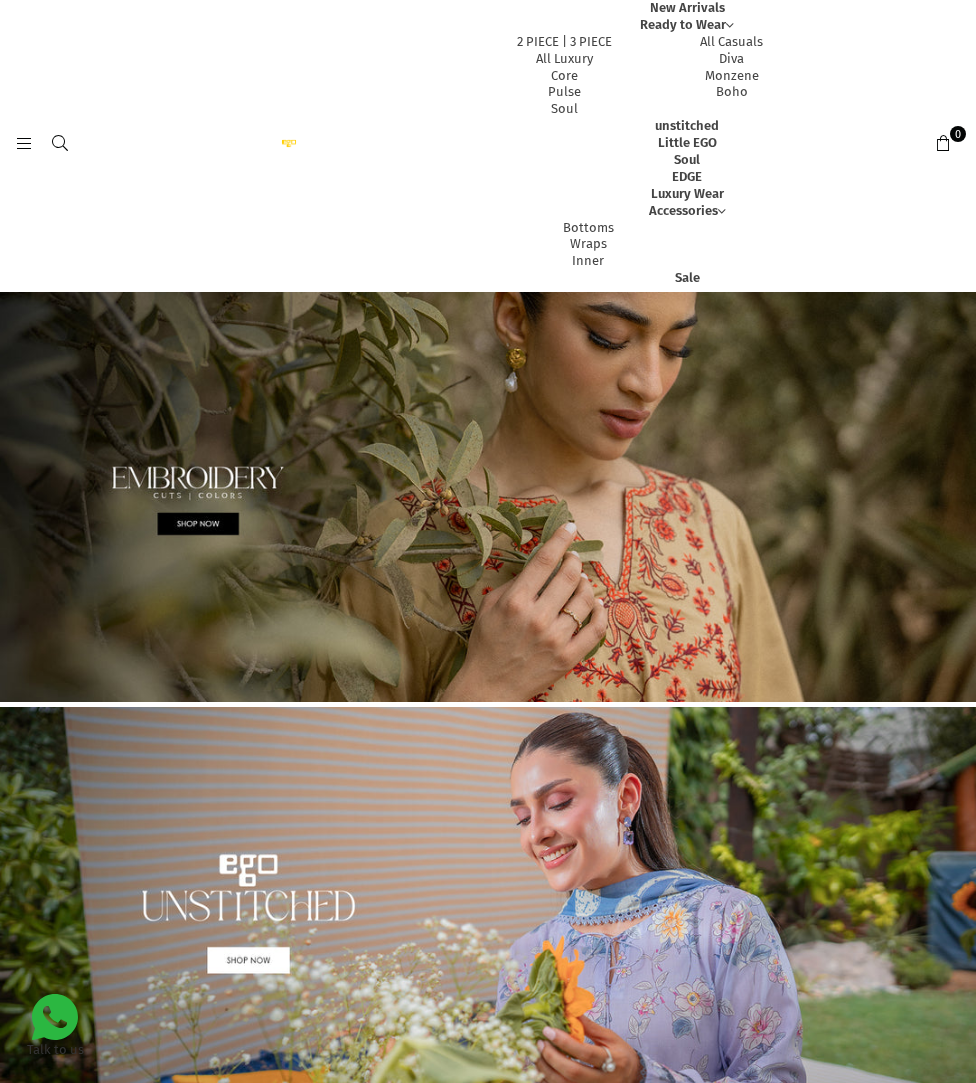 click on "Sale" at bounding box center [687, 277] 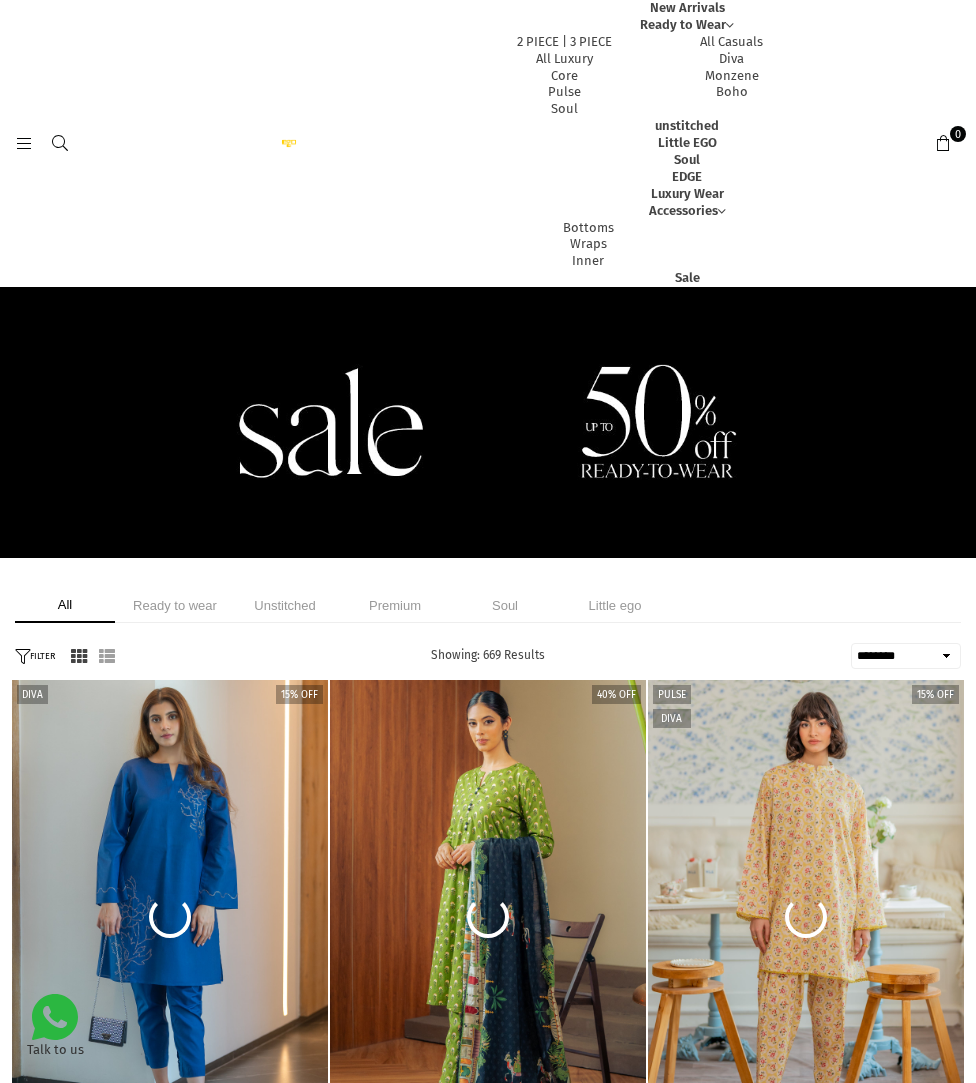 select on "******" 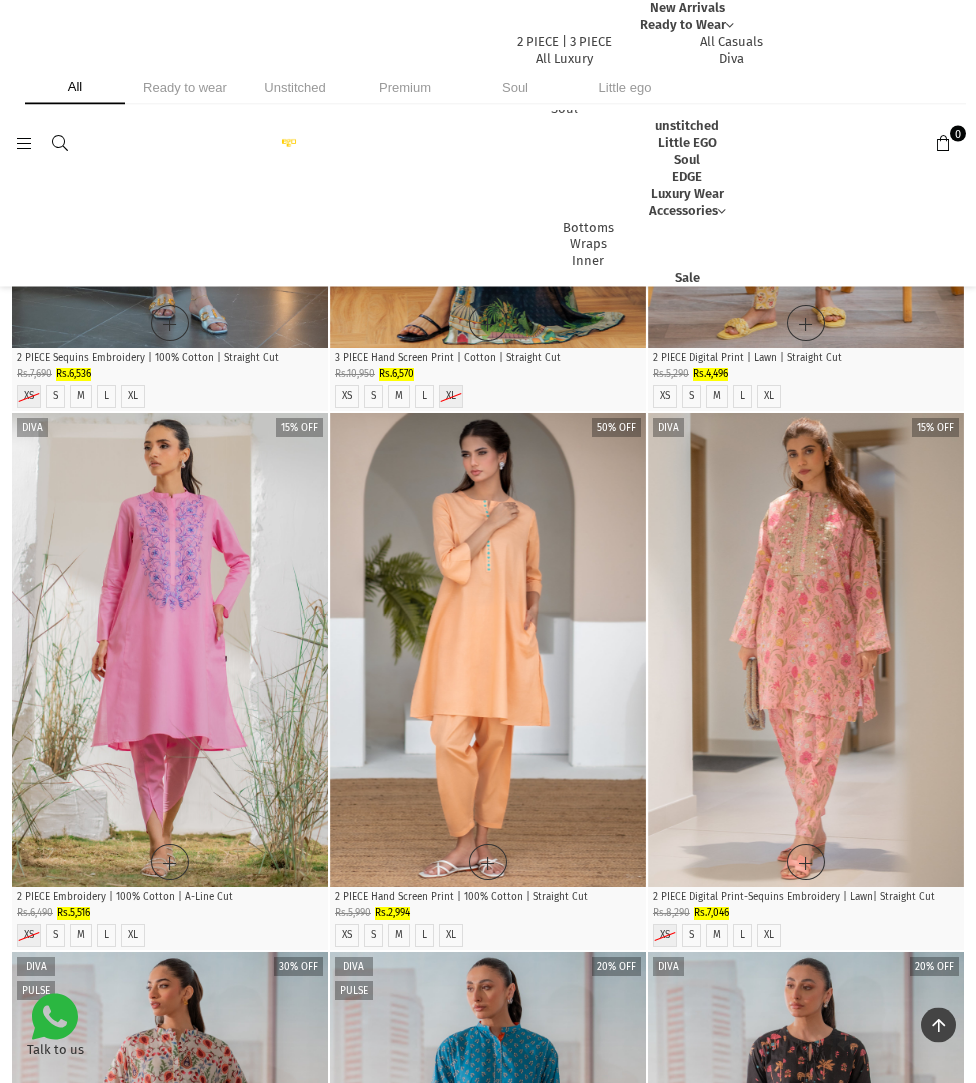 scroll, scrollTop: 736, scrollLeft: 0, axis: vertical 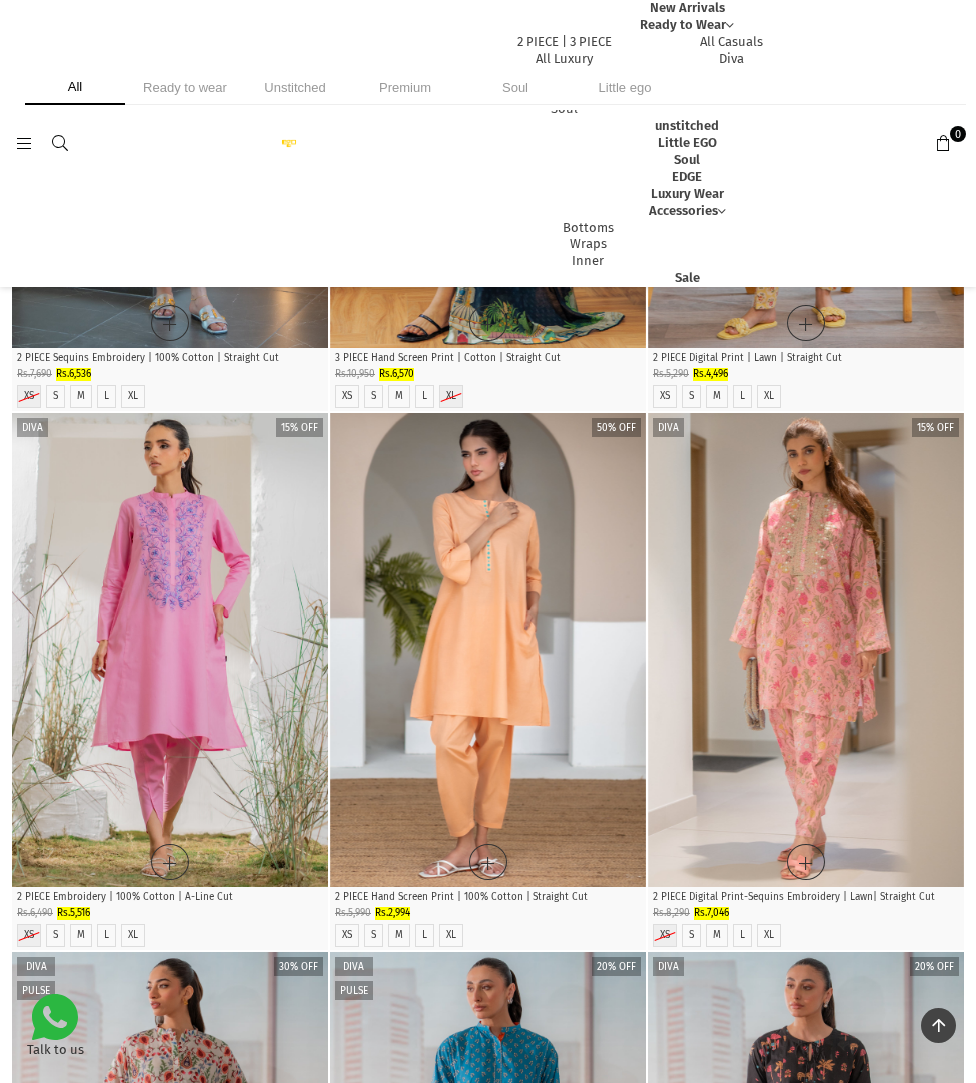 click at bounding box center (488, 650) 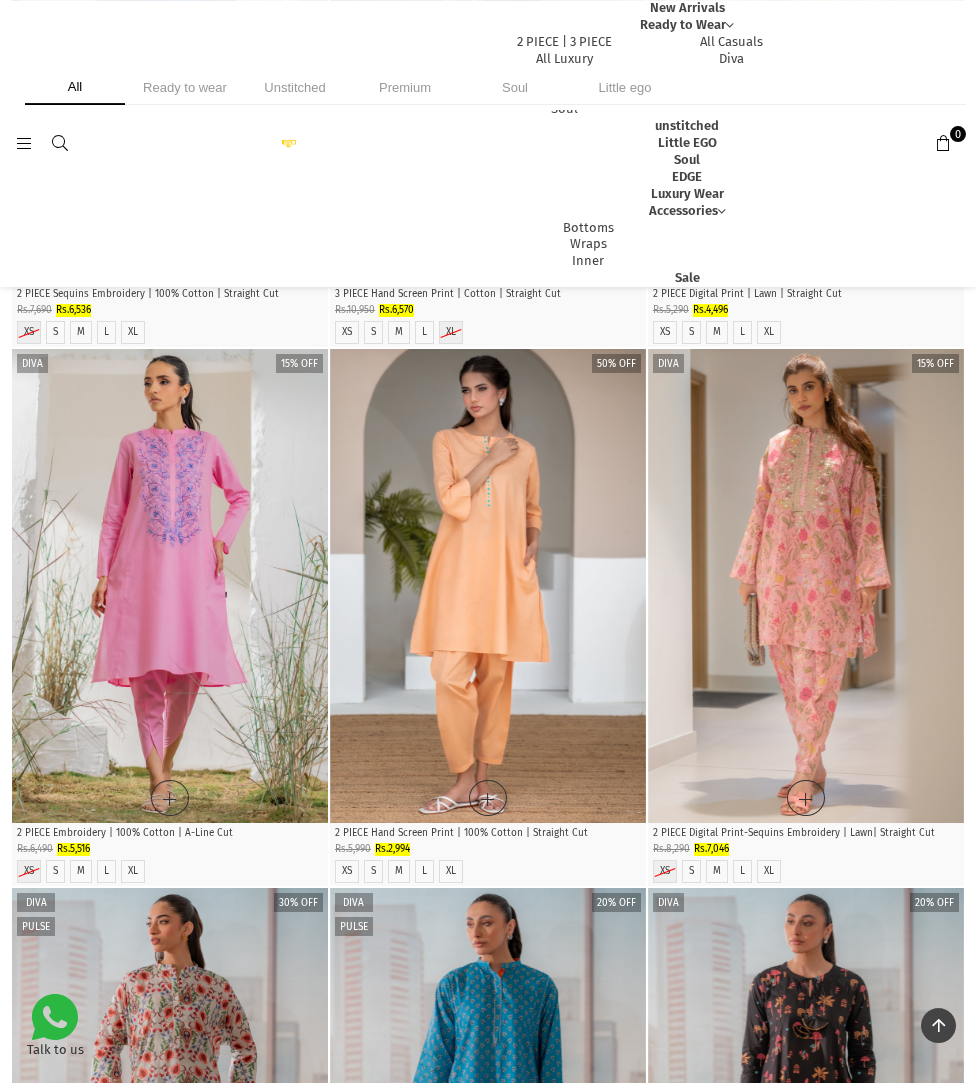 scroll, scrollTop: 788, scrollLeft: 0, axis: vertical 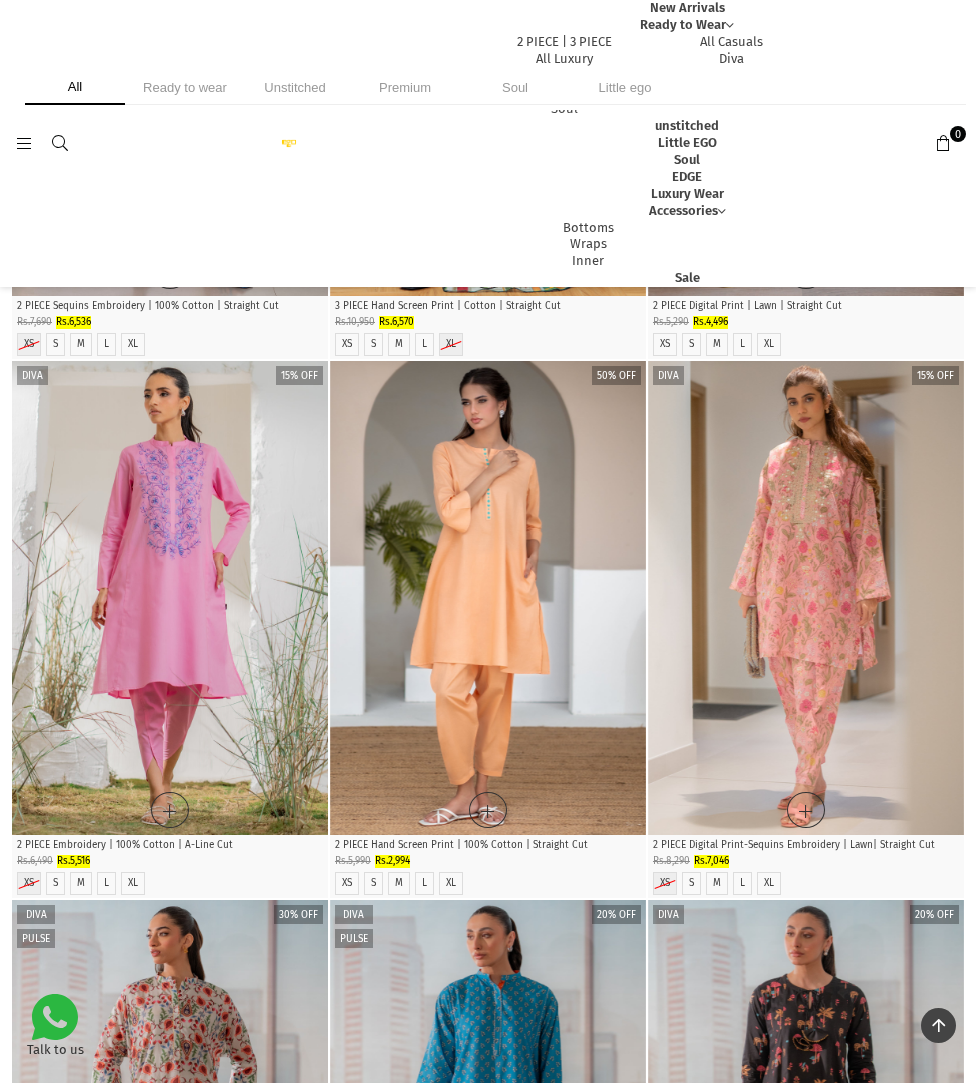 click at bounding box center (806, 598) 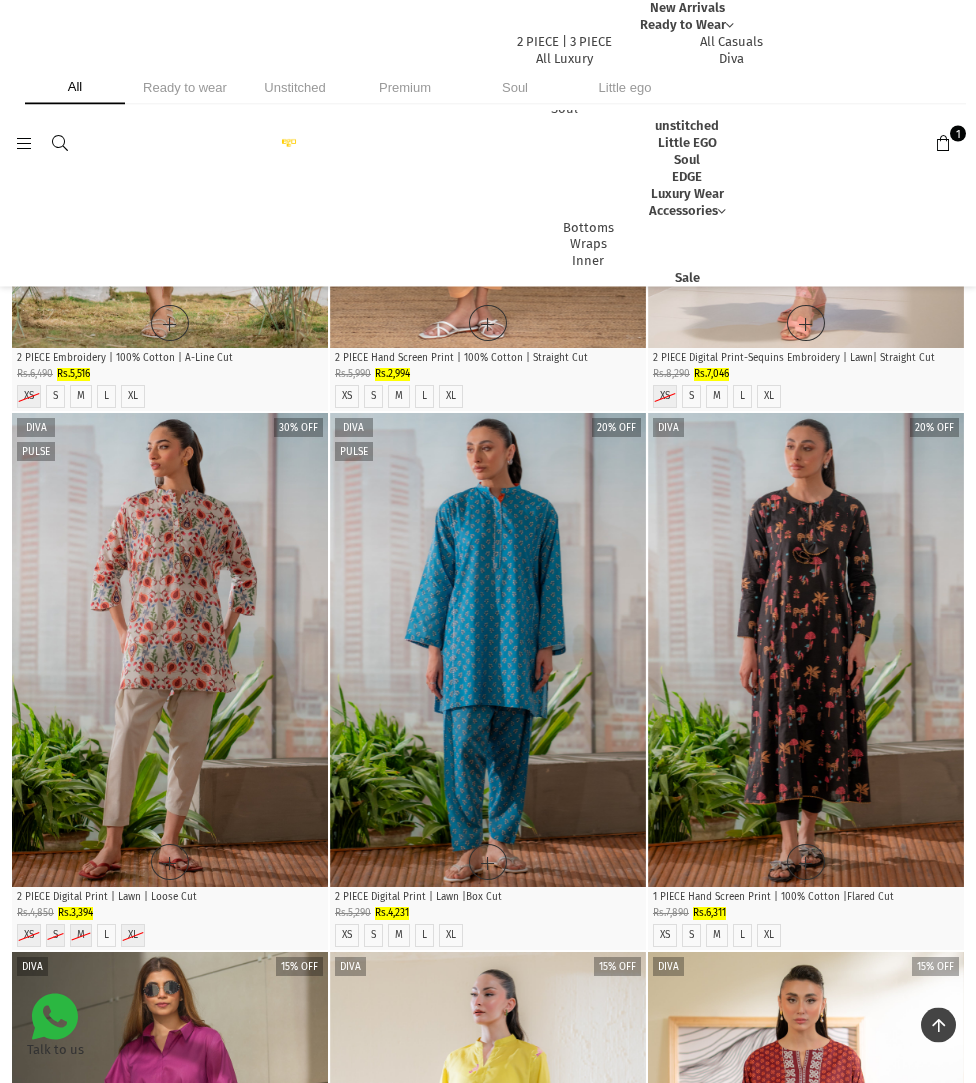 scroll, scrollTop: 1275, scrollLeft: 0, axis: vertical 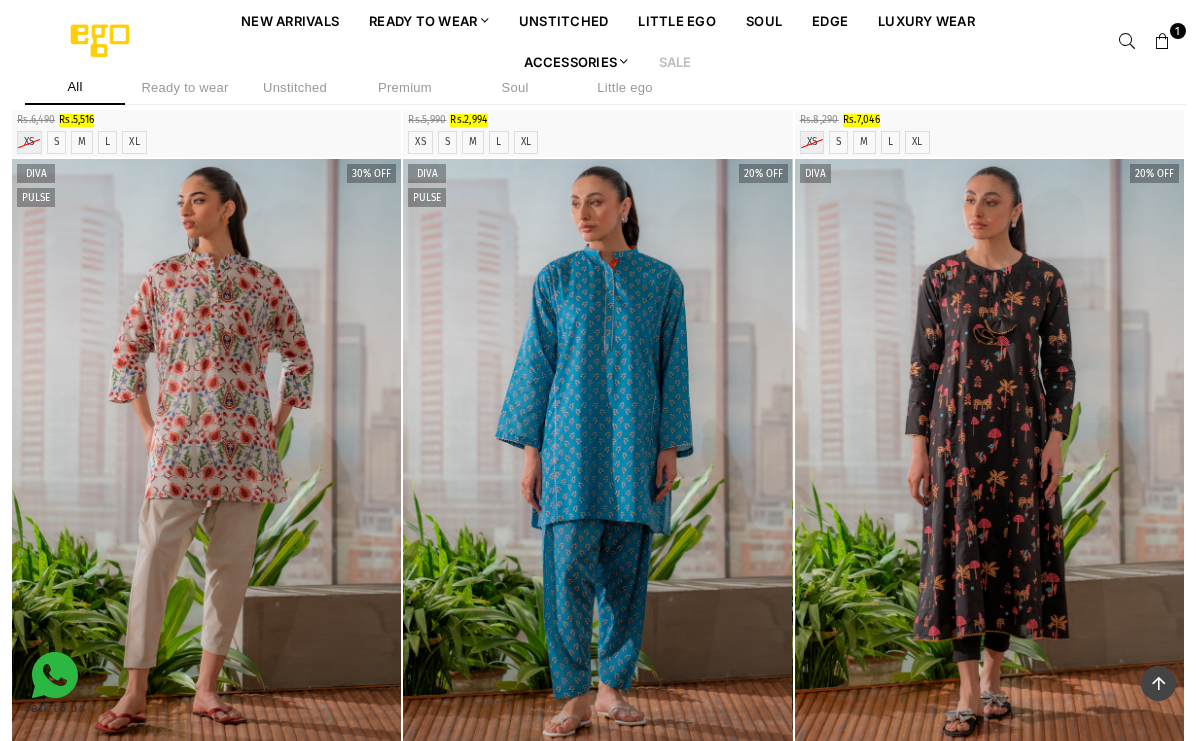click on "Ready to wear" at bounding box center [185, 87] 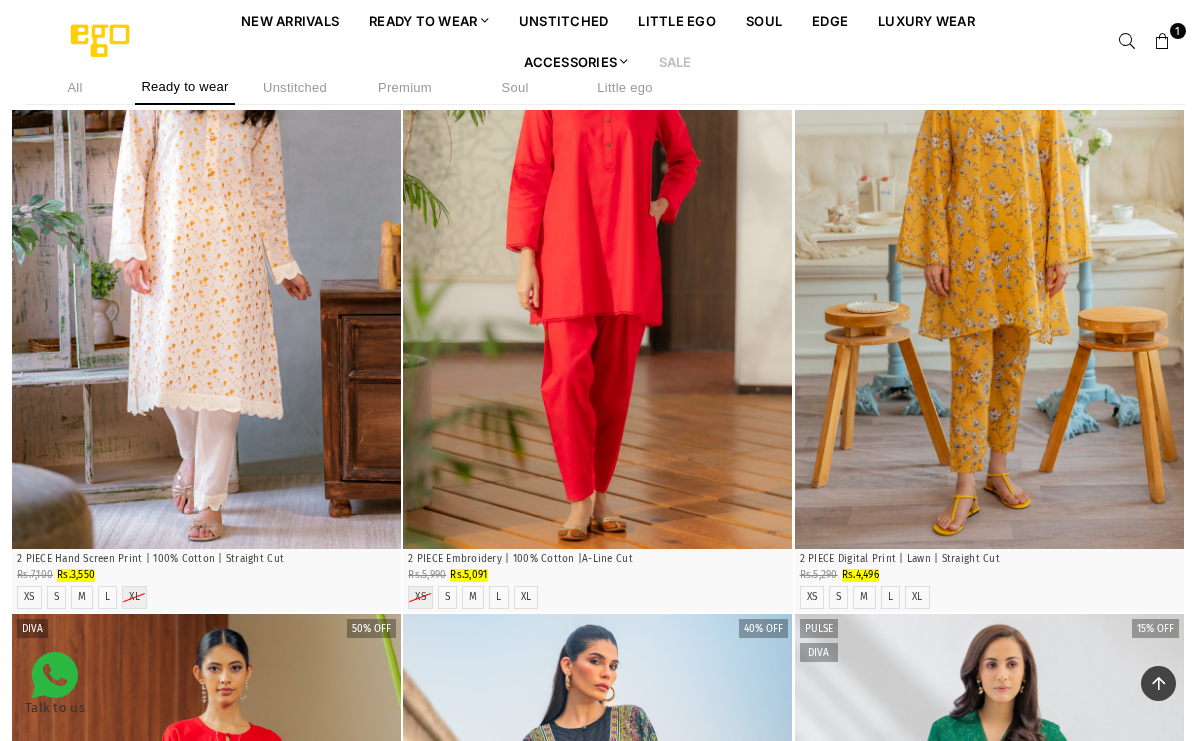 scroll, scrollTop: 4421, scrollLeft: 0, axis: vertical 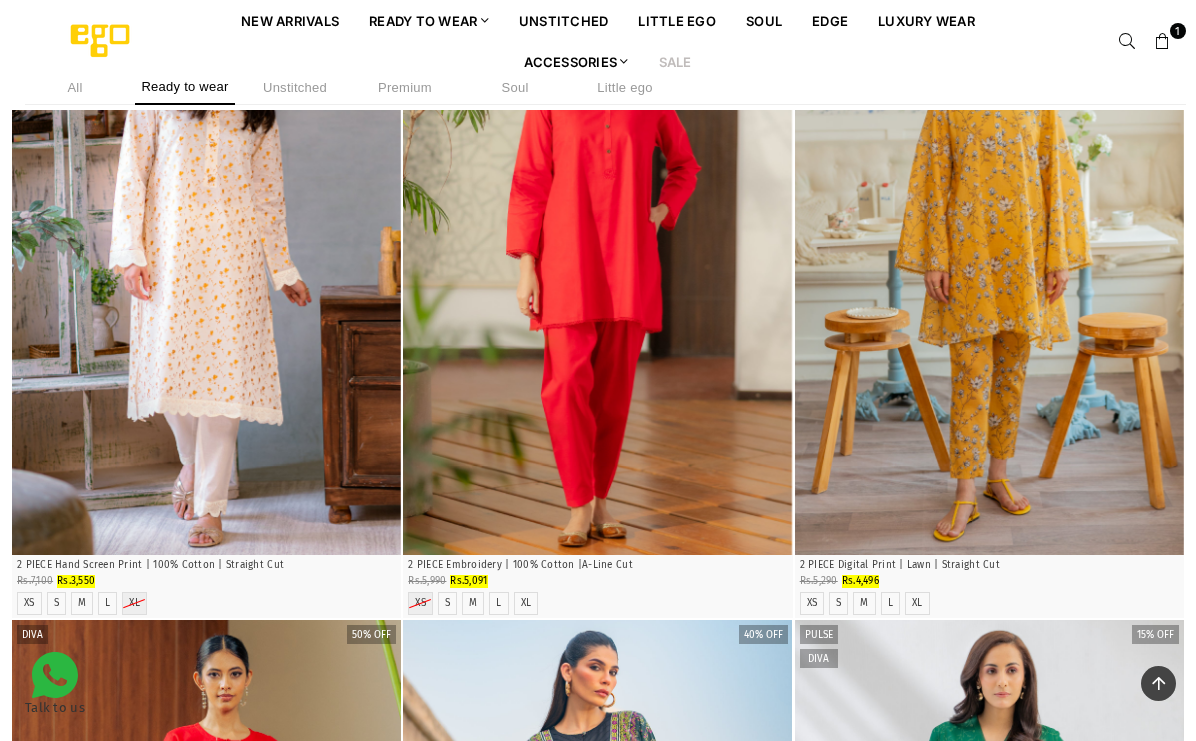 click at bounding box center (989, 264) 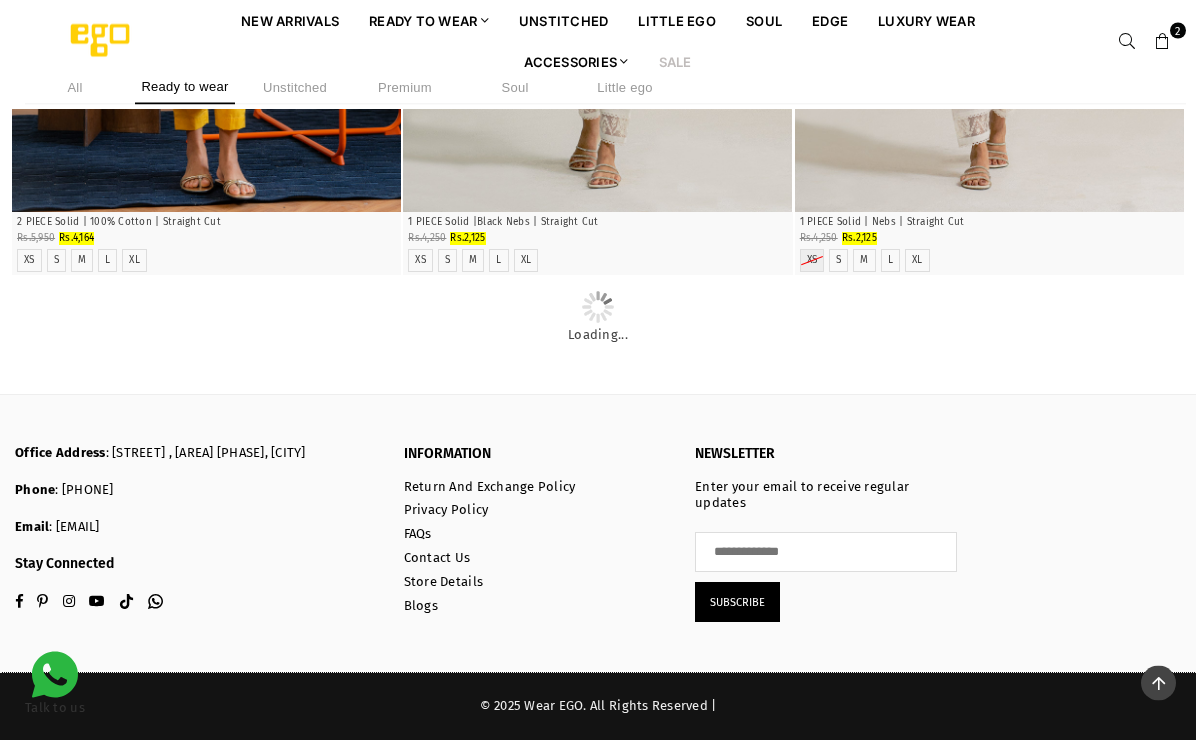 scroll, scrollTop: 20491, scrollLeft: 0, axis: vertical 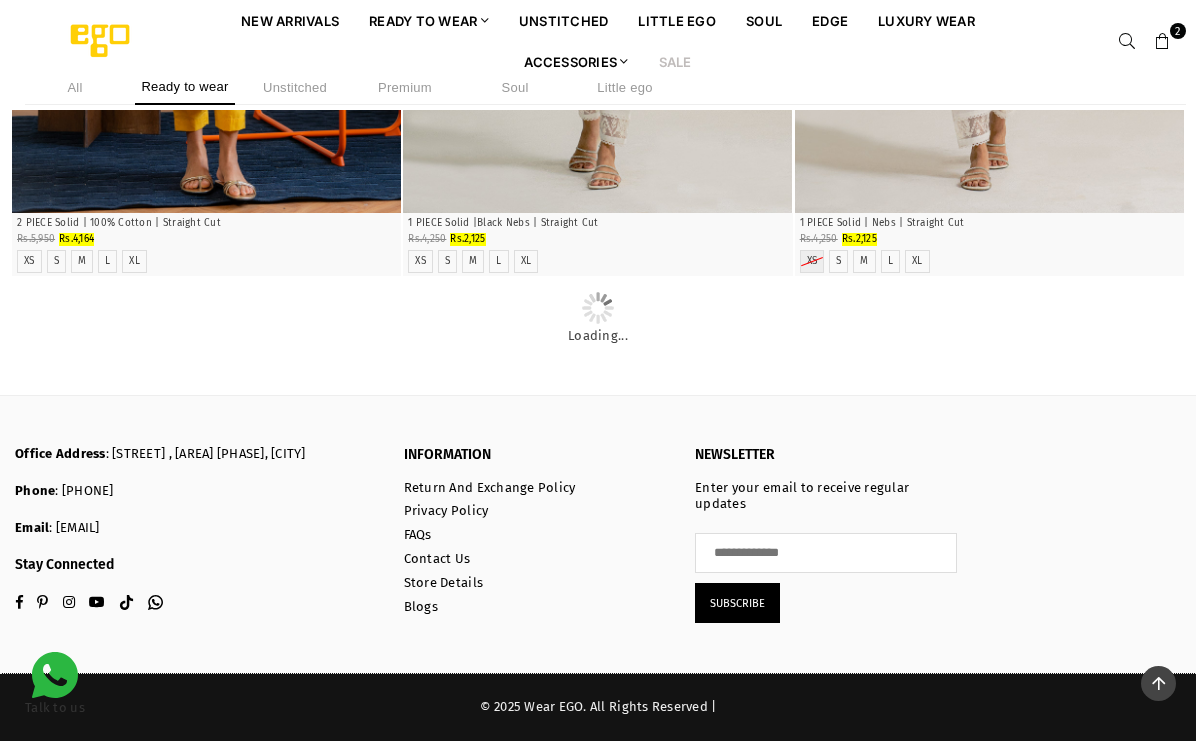 click at bounding box center (598, -2381) 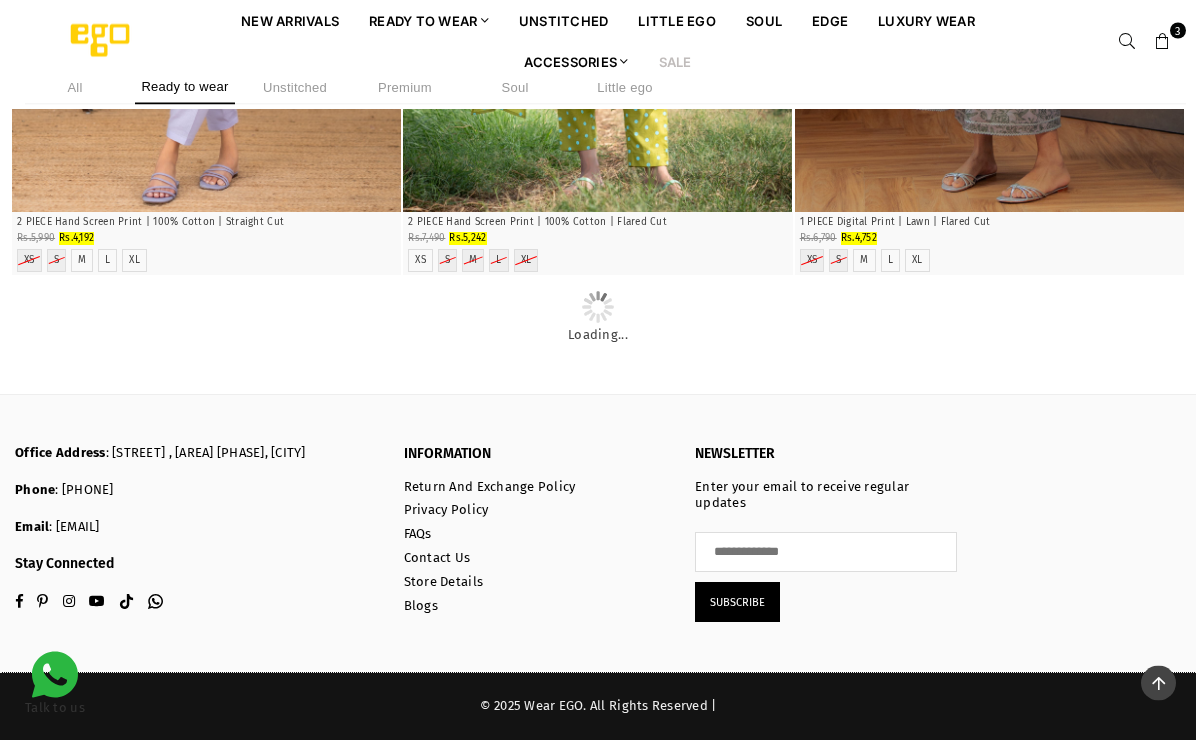 scroll, scrollTop: 23683, scrollLeft: 0, axis: vertical 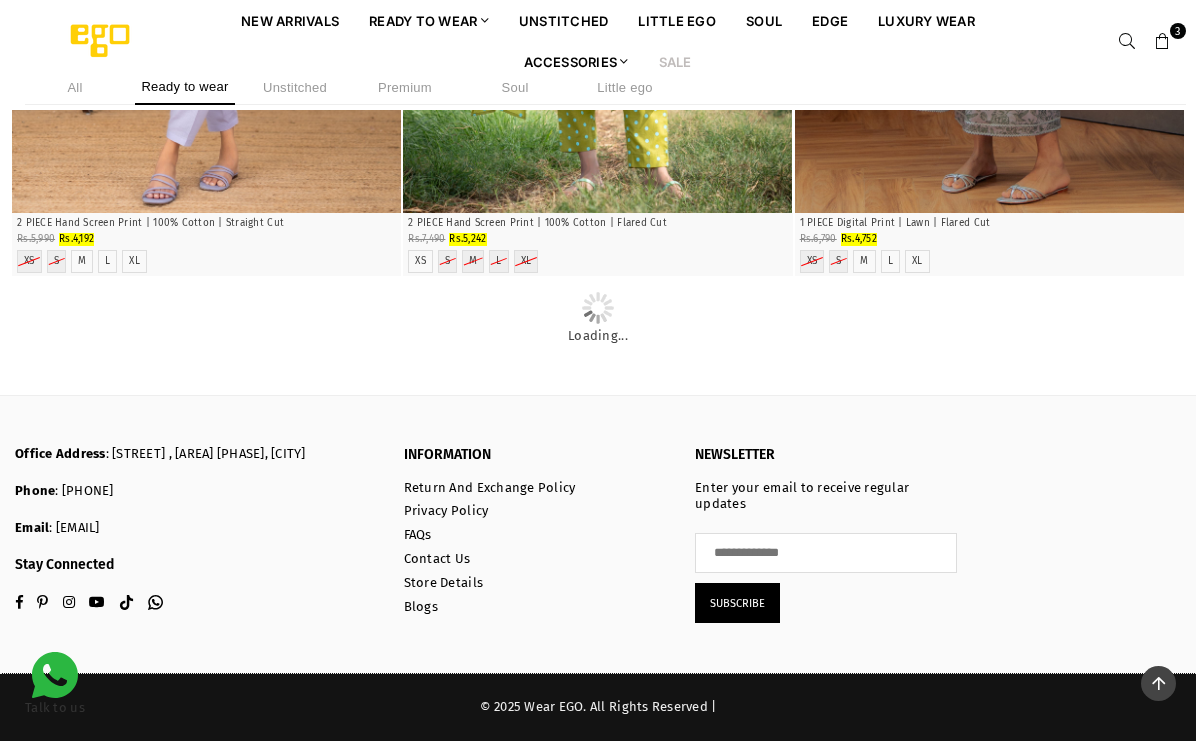 click at bounding box center (989, -2576) 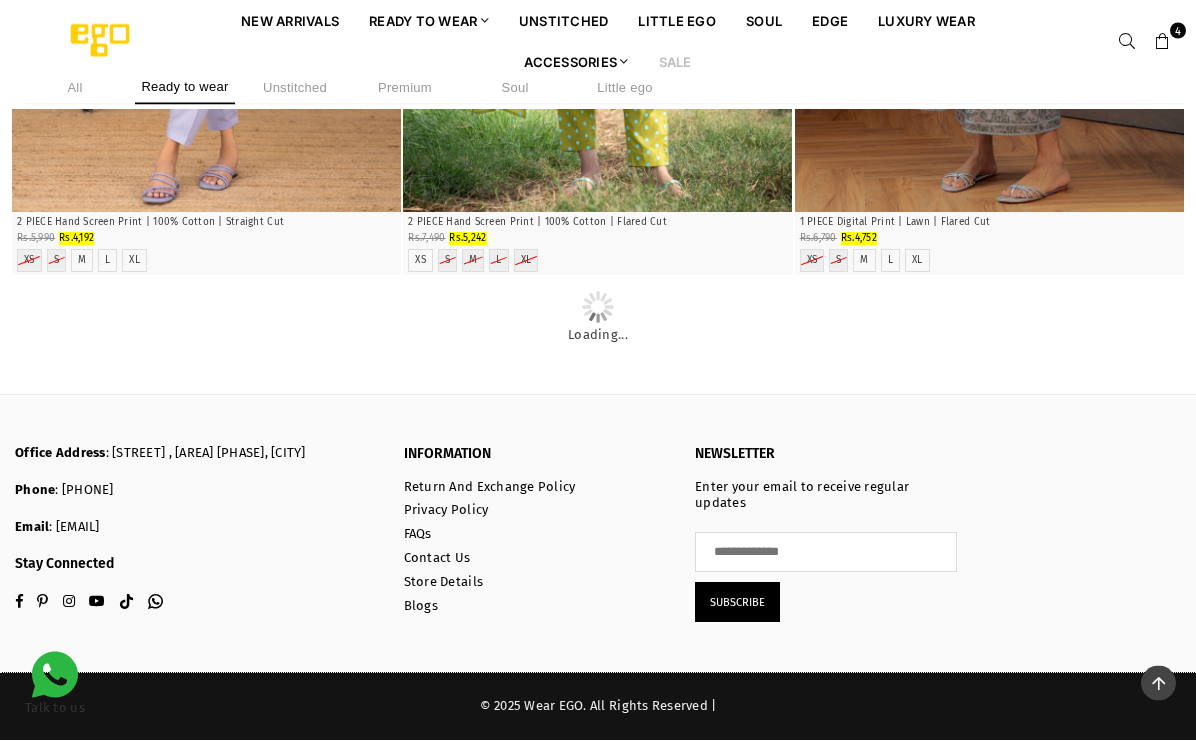scroll, scrollTop: 25672, scrollLeft: 0, axis: vertical 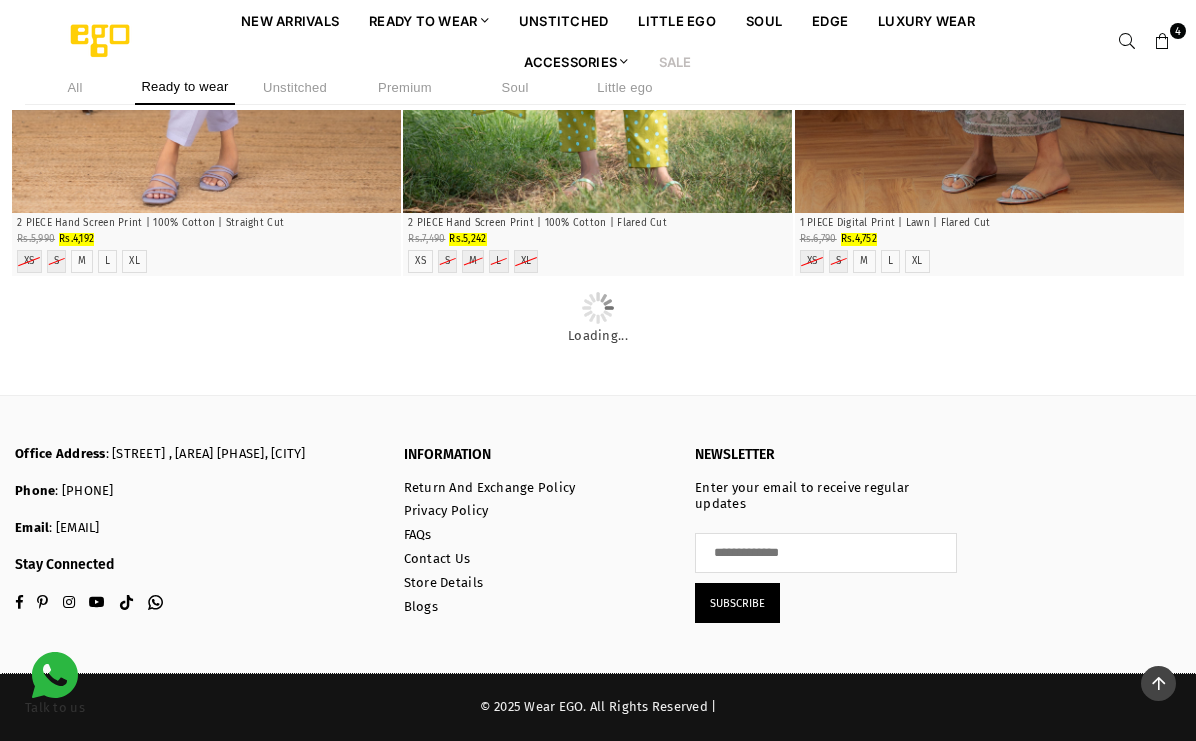 click at bounding box center [989, -2381] 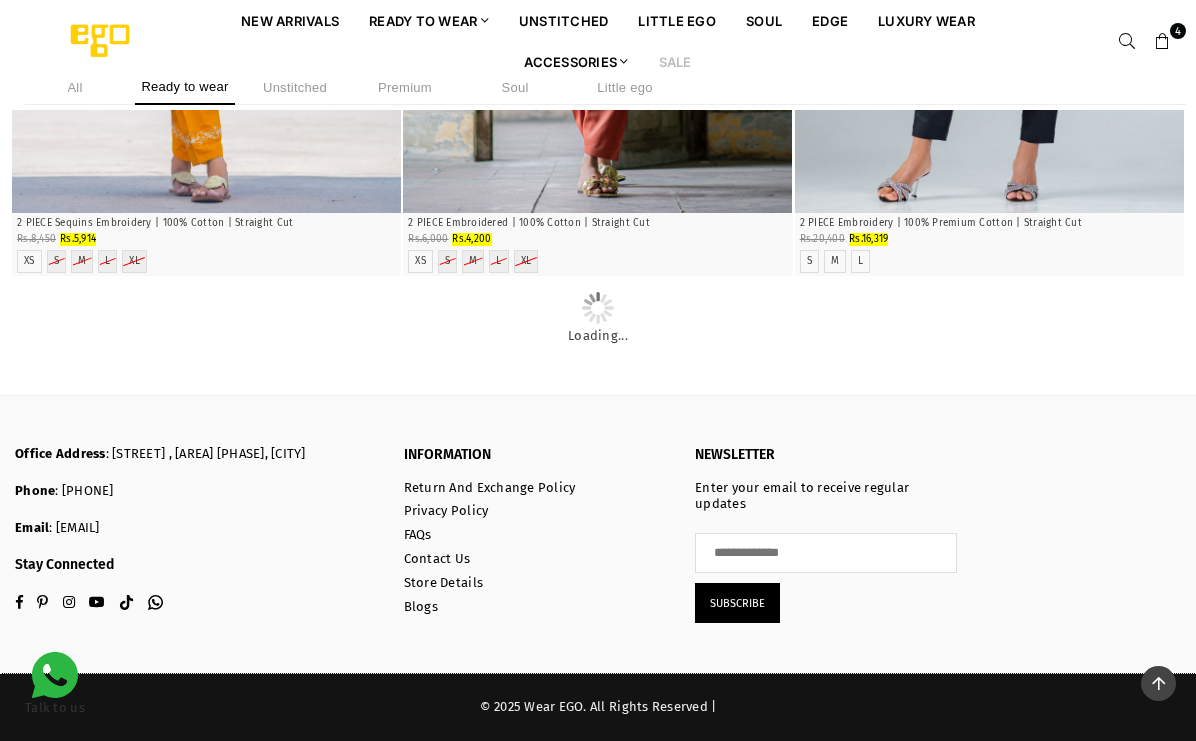 scroll, scrollTop: 30902, scrollLeft: 0, axis: vertical 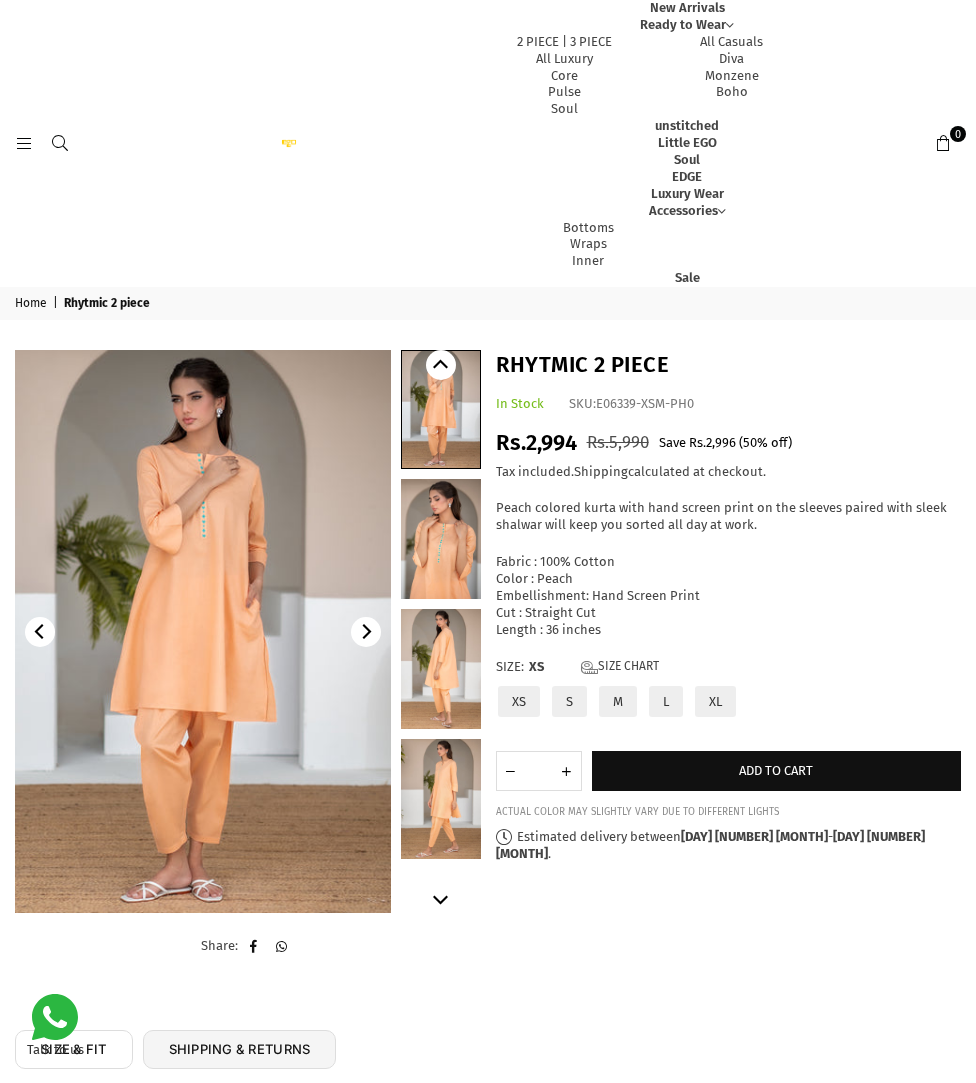click at bounding box center [441, 539] 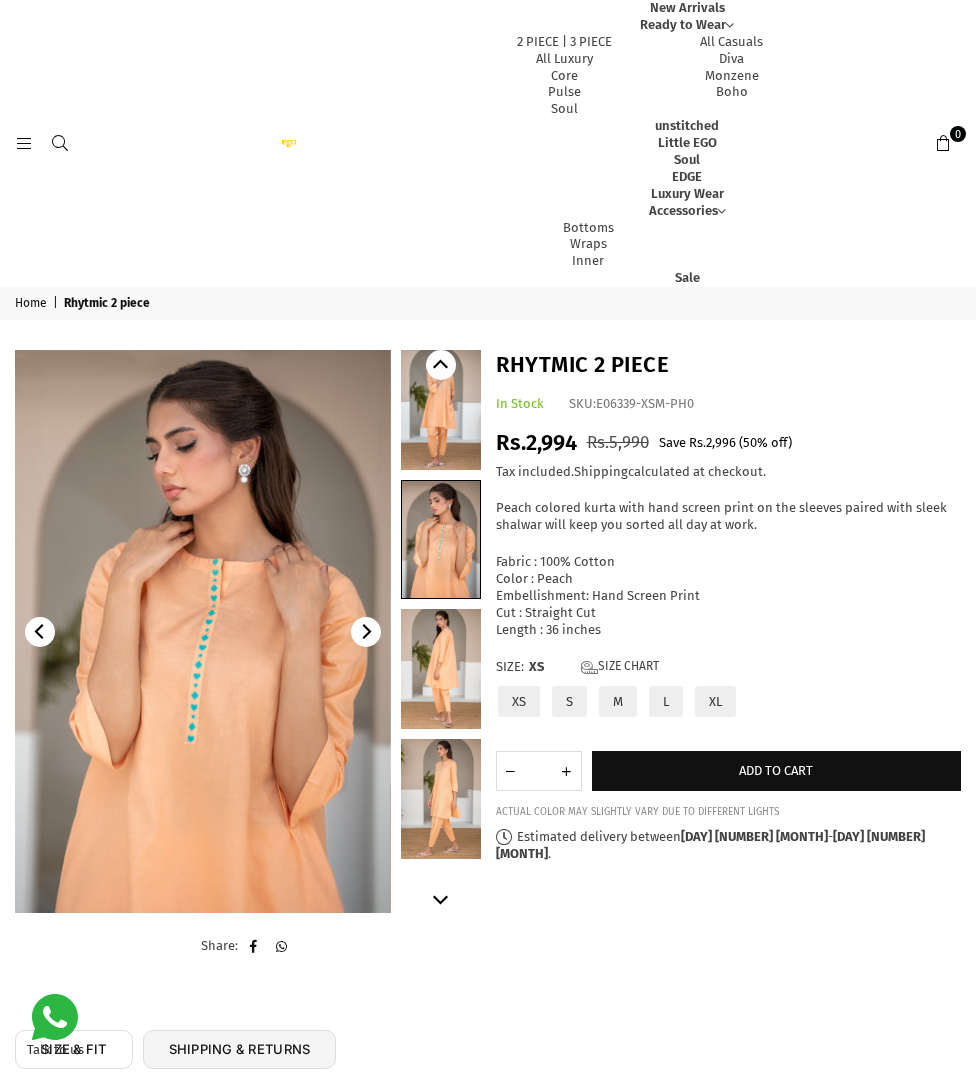 click at bounding box center (366, 632) 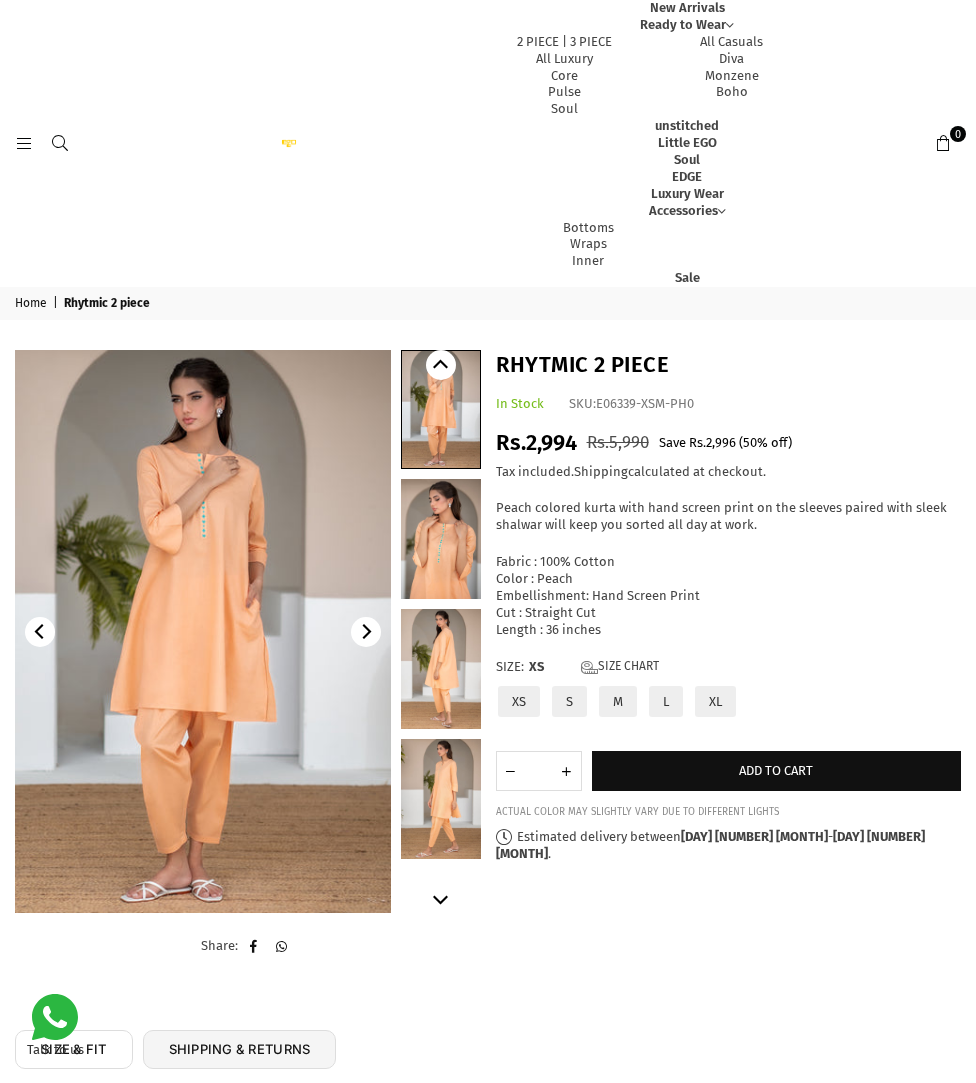 click at bounding box center [203, 631] 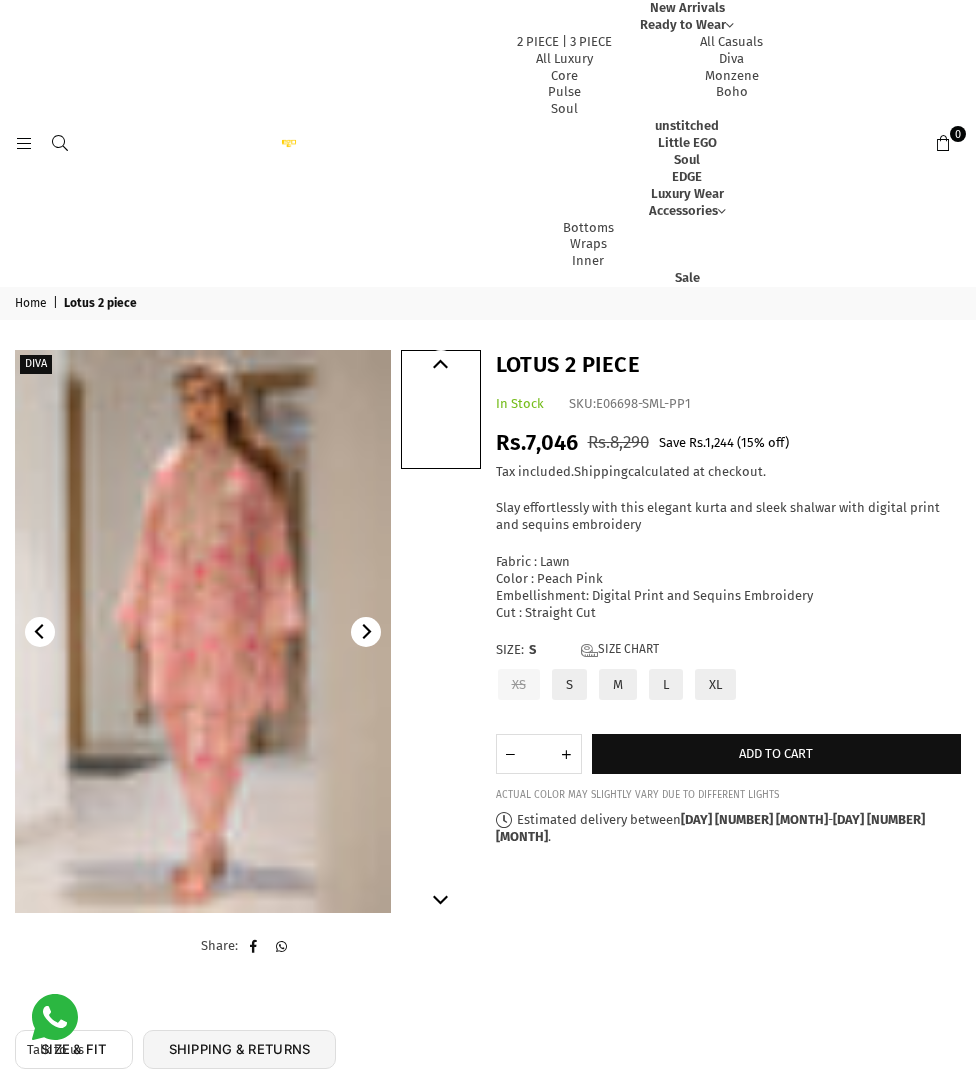 scroll, scrollTop: 0, scrollLeft: 0, axis: both 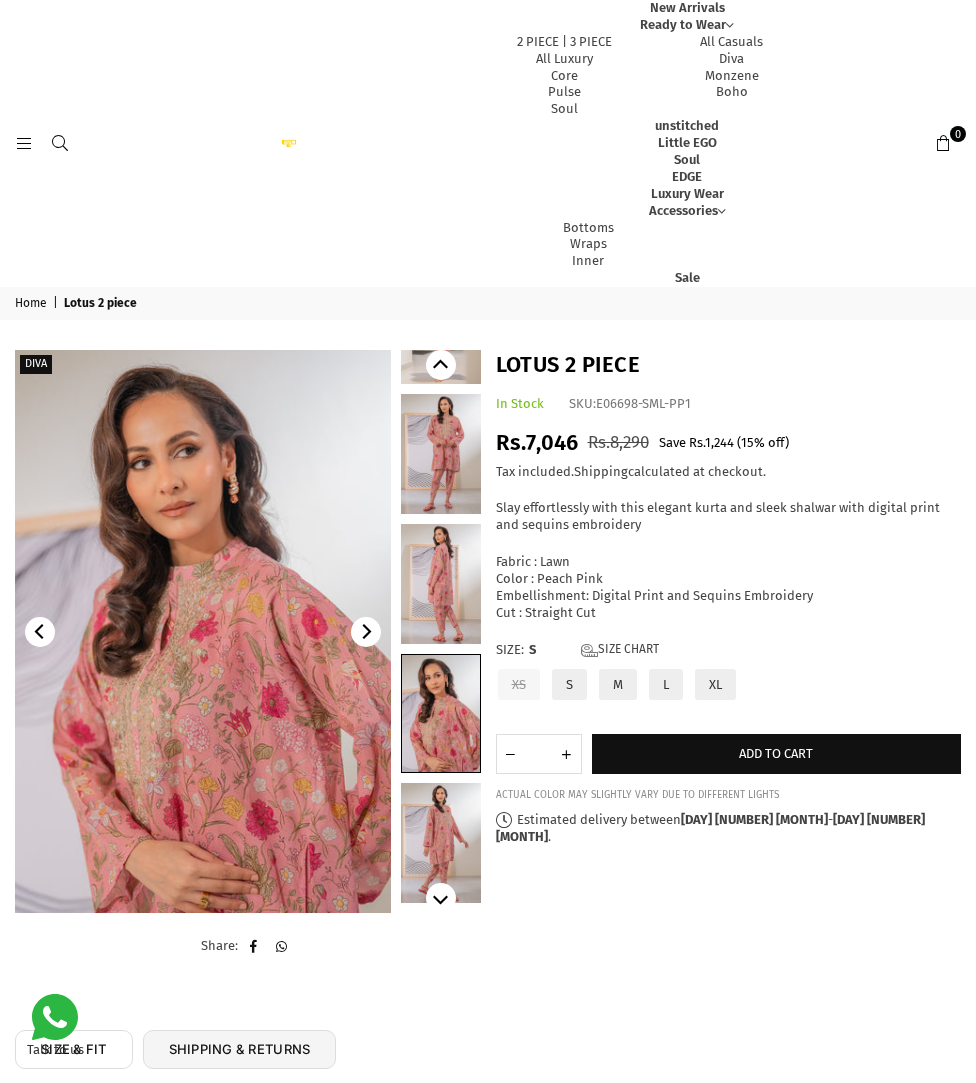 click on "Add to cart" at bounding box center [777, 754] 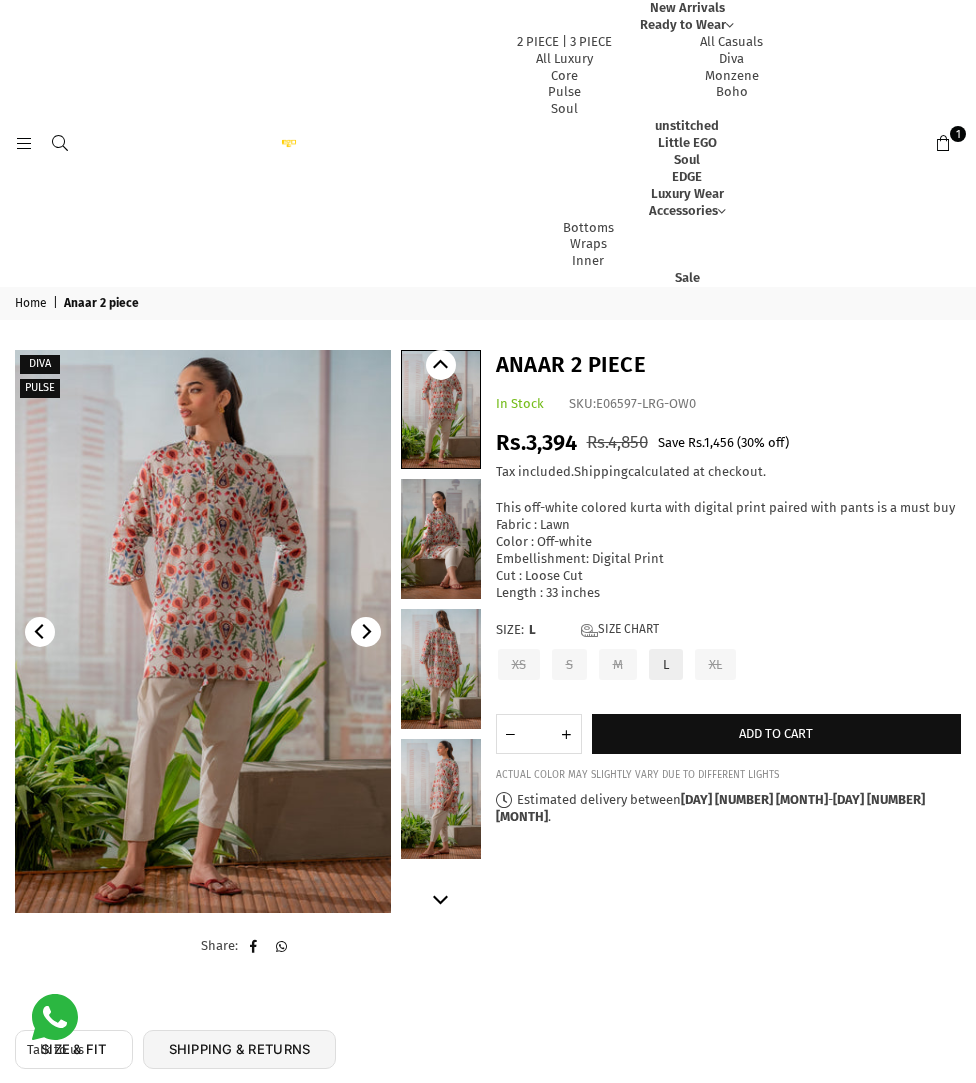 scroll, scrollTop: 0, scrollLeft: 0, axis: both 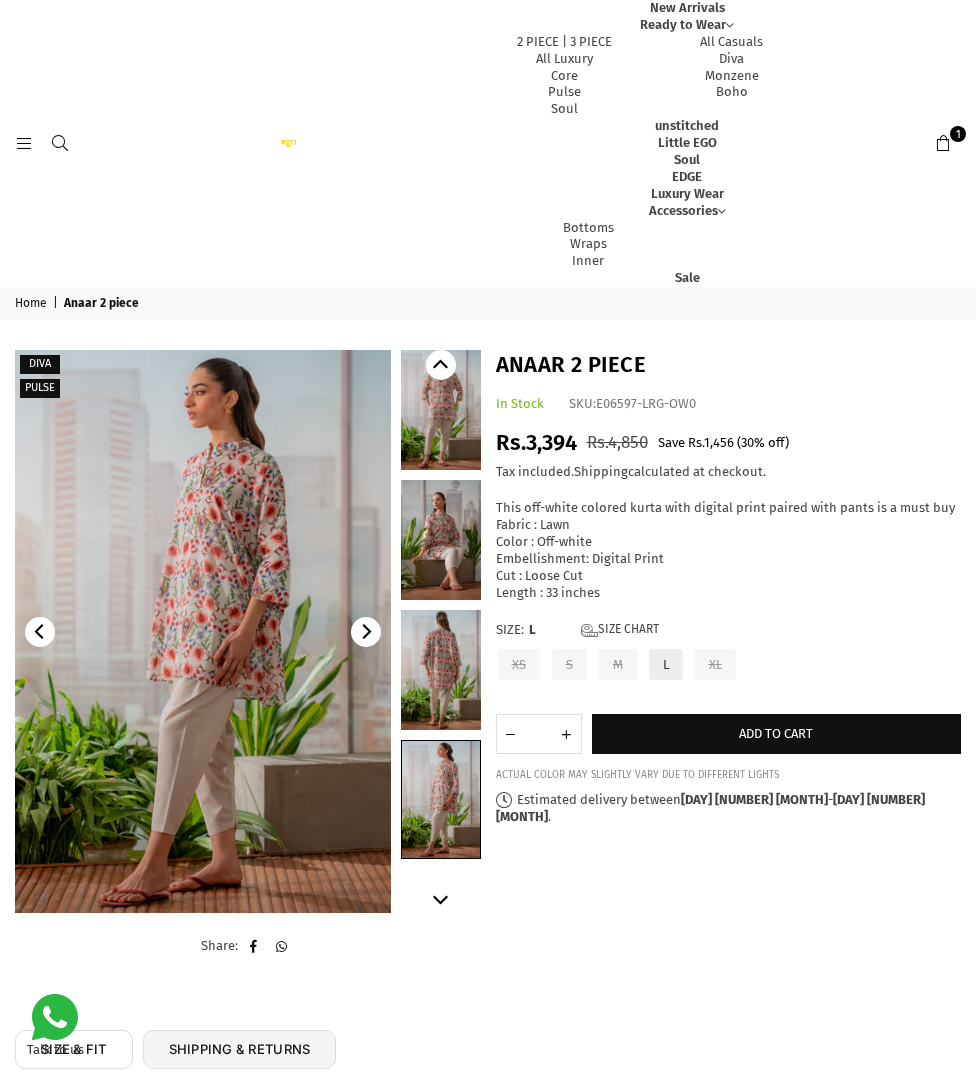 click on "Add to cart" at bounding box center (777, 734) 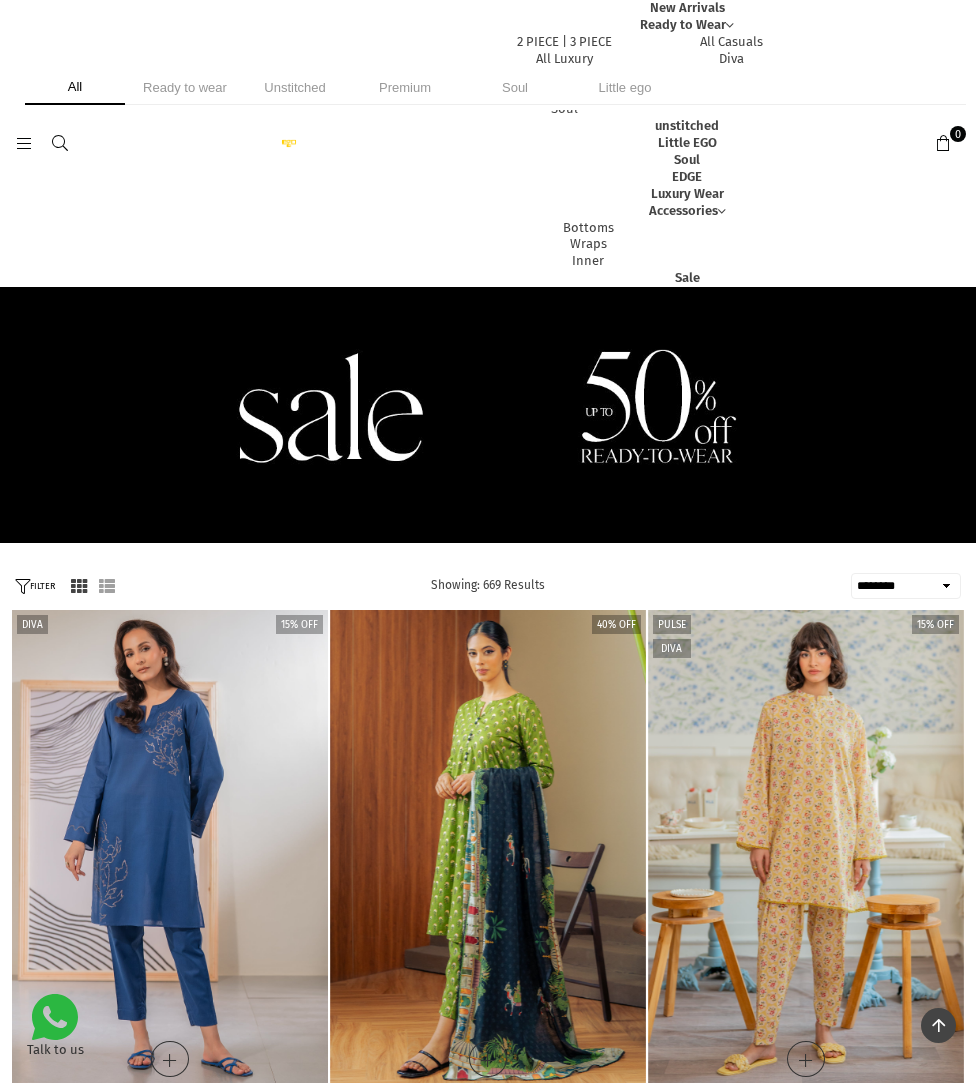 select on "******" 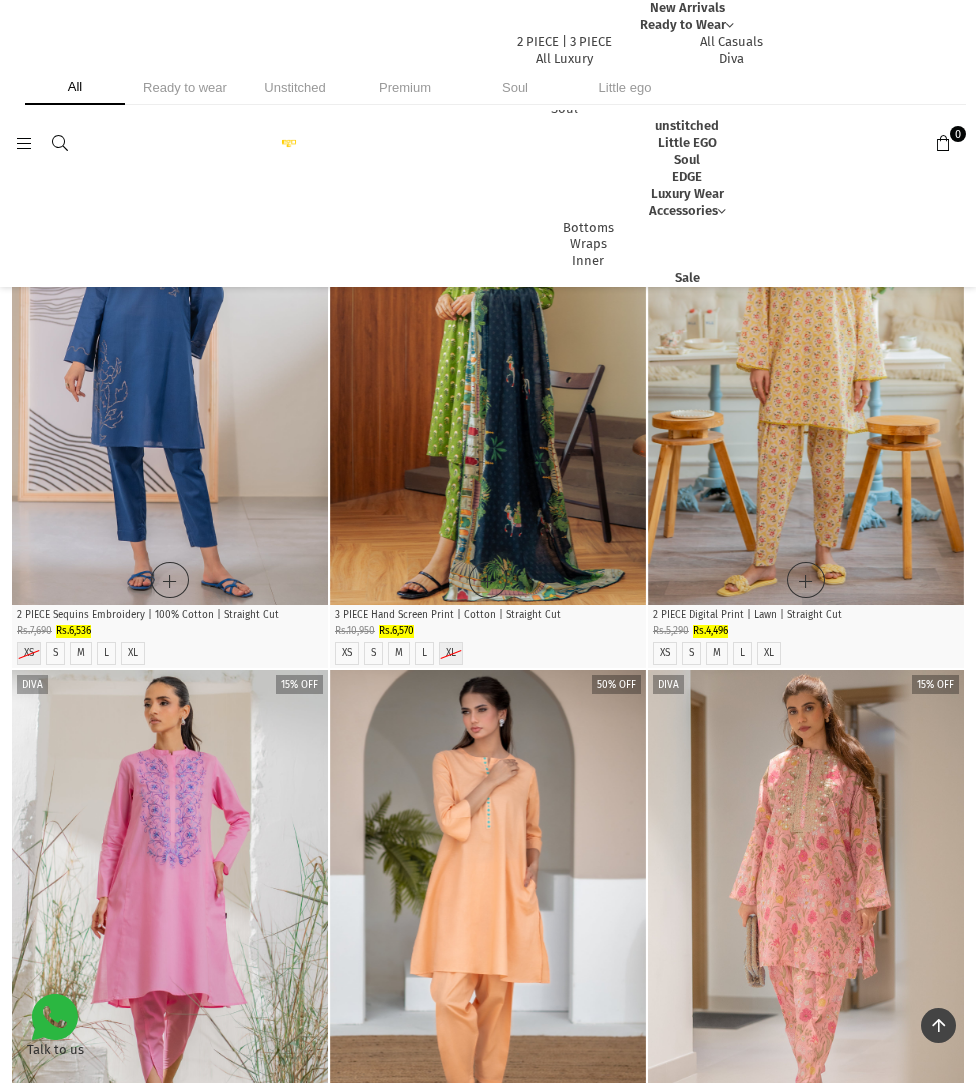 scroll, scrollTop: 0, scrollLeft: 0, axis: both 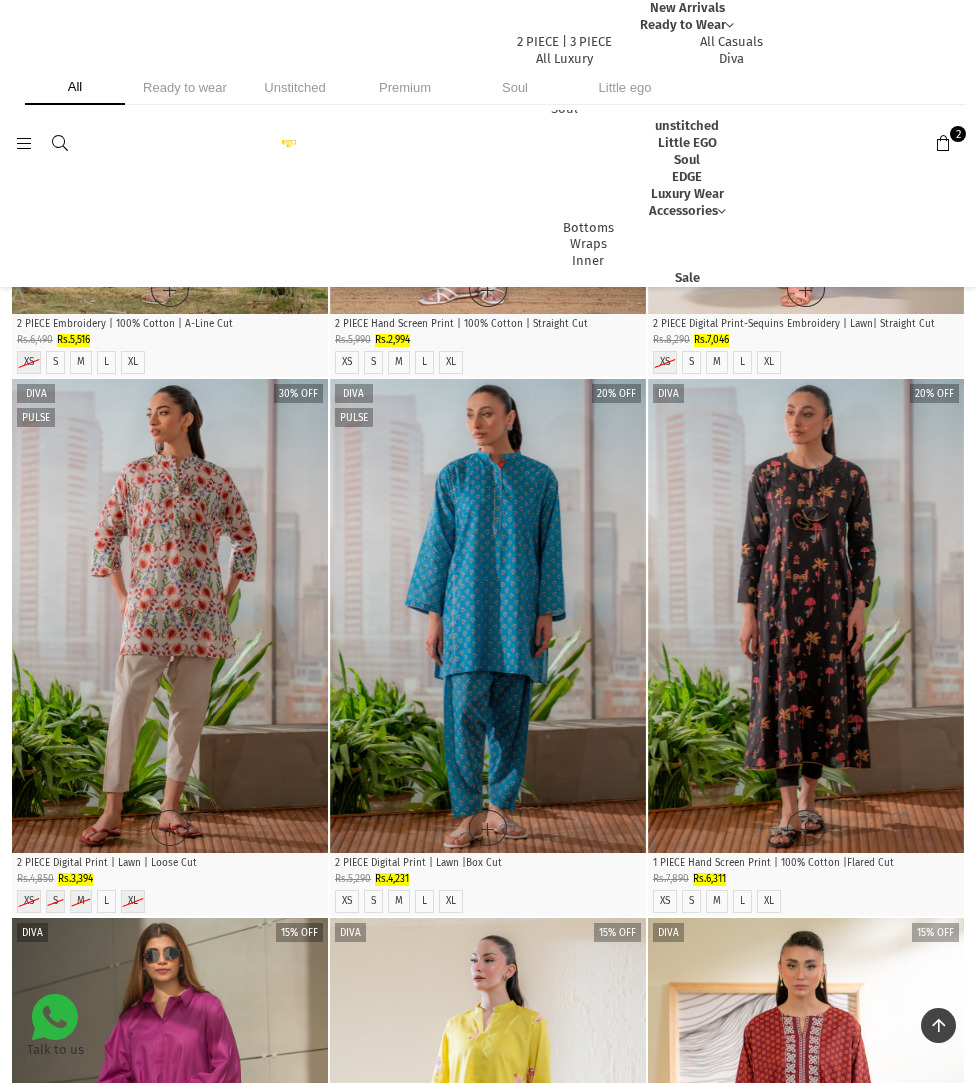click on "S" at bounding box center (373, 901) 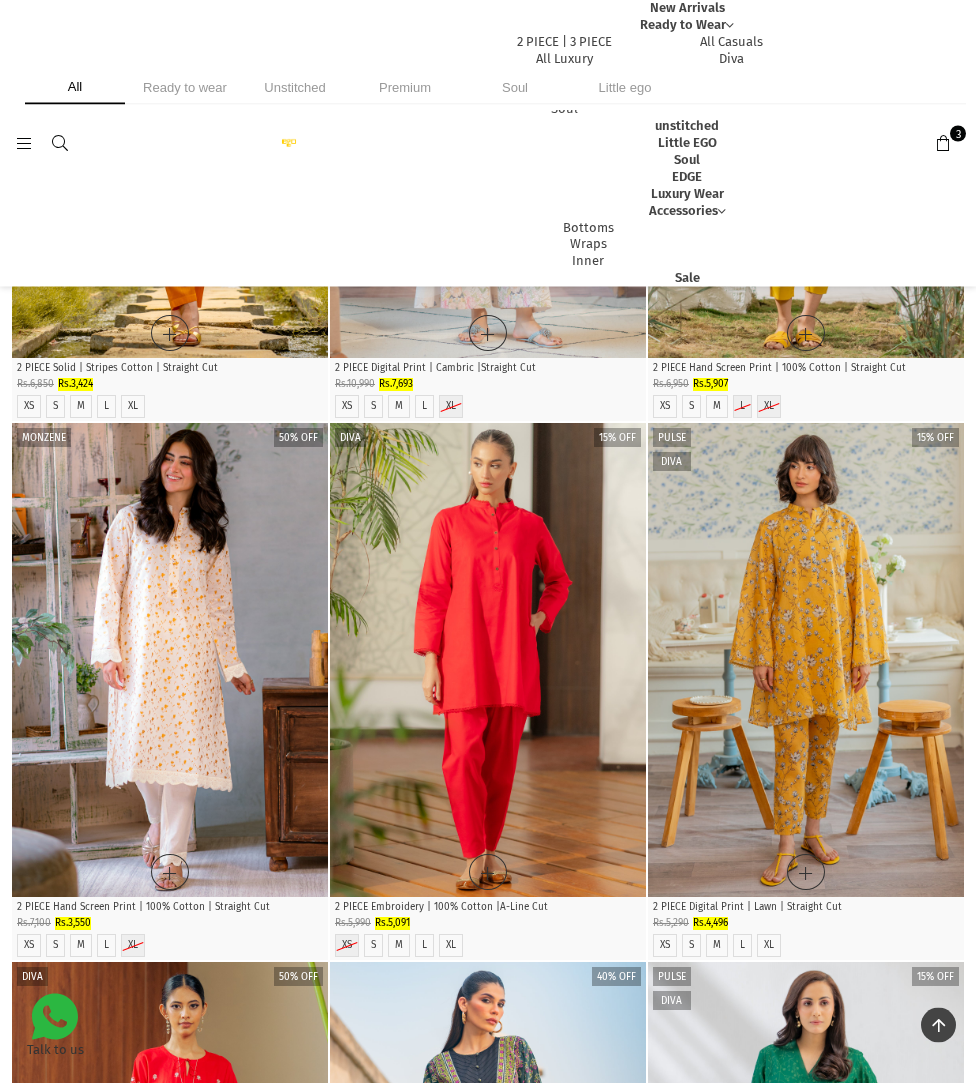 scroll, scrollTop: 3421, scrollLeft: 0, axis: vertical 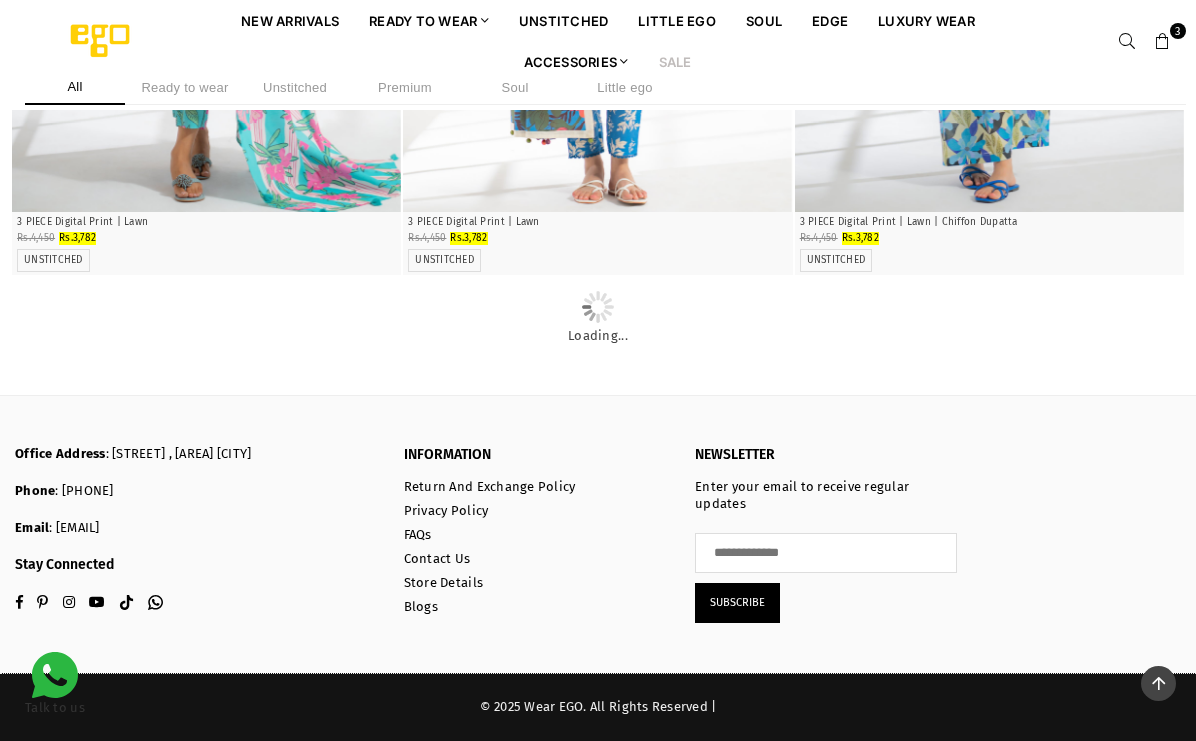 click at bounding box center [989, -2025] 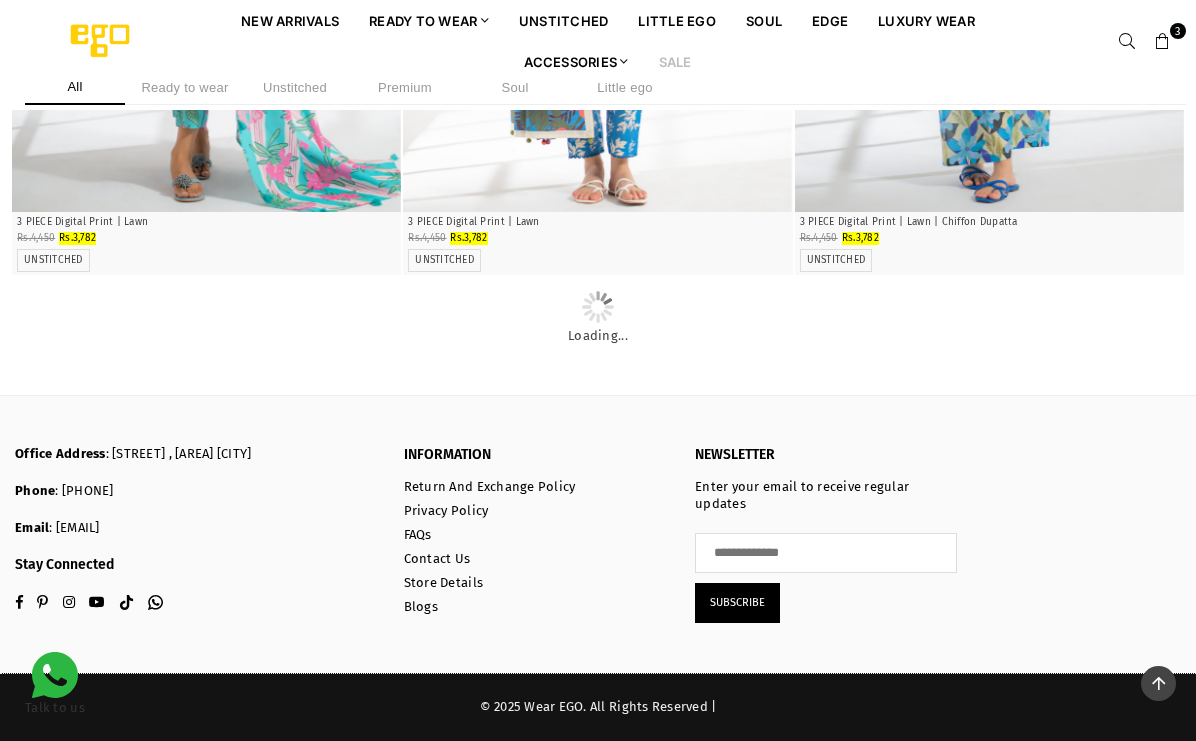 click at bounding box center (989, -2025) 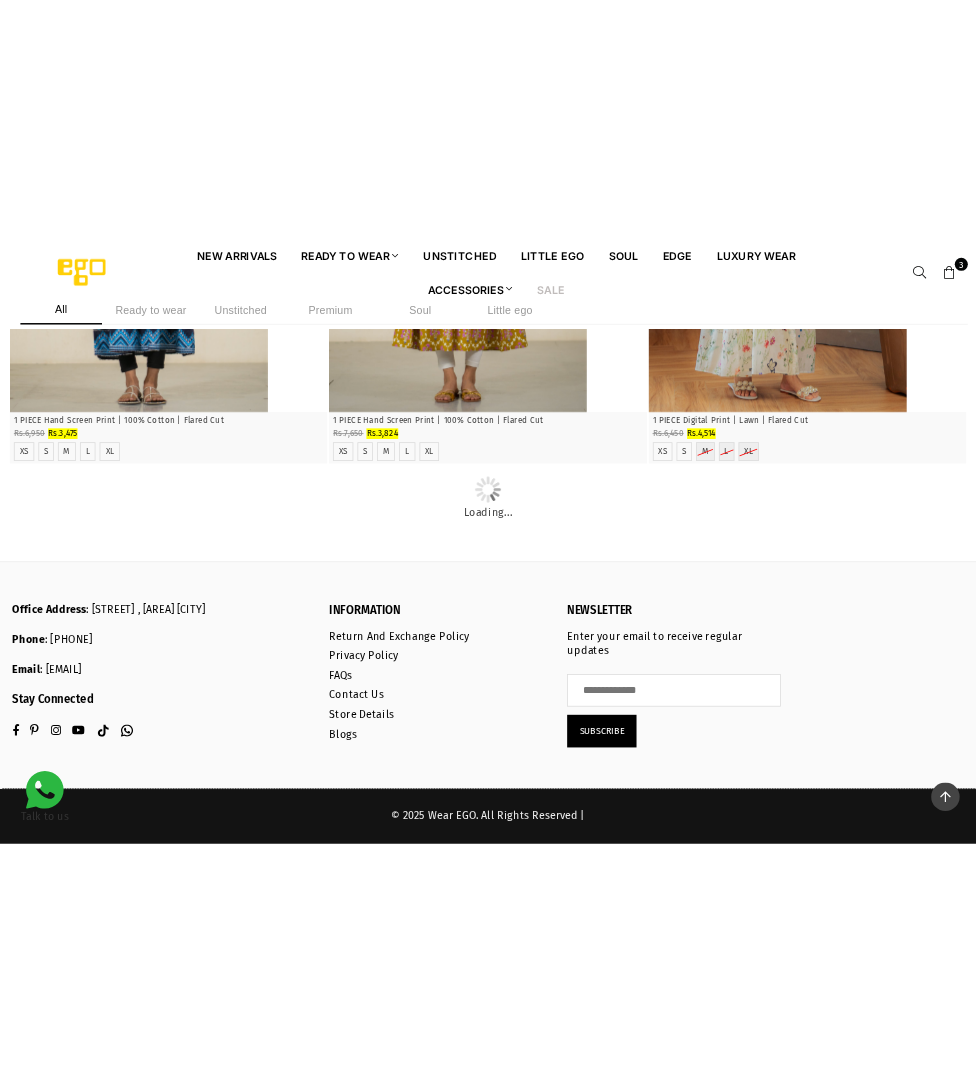 scroll, scrollTop: 19497, scrollLeft: 0, axis: vertical 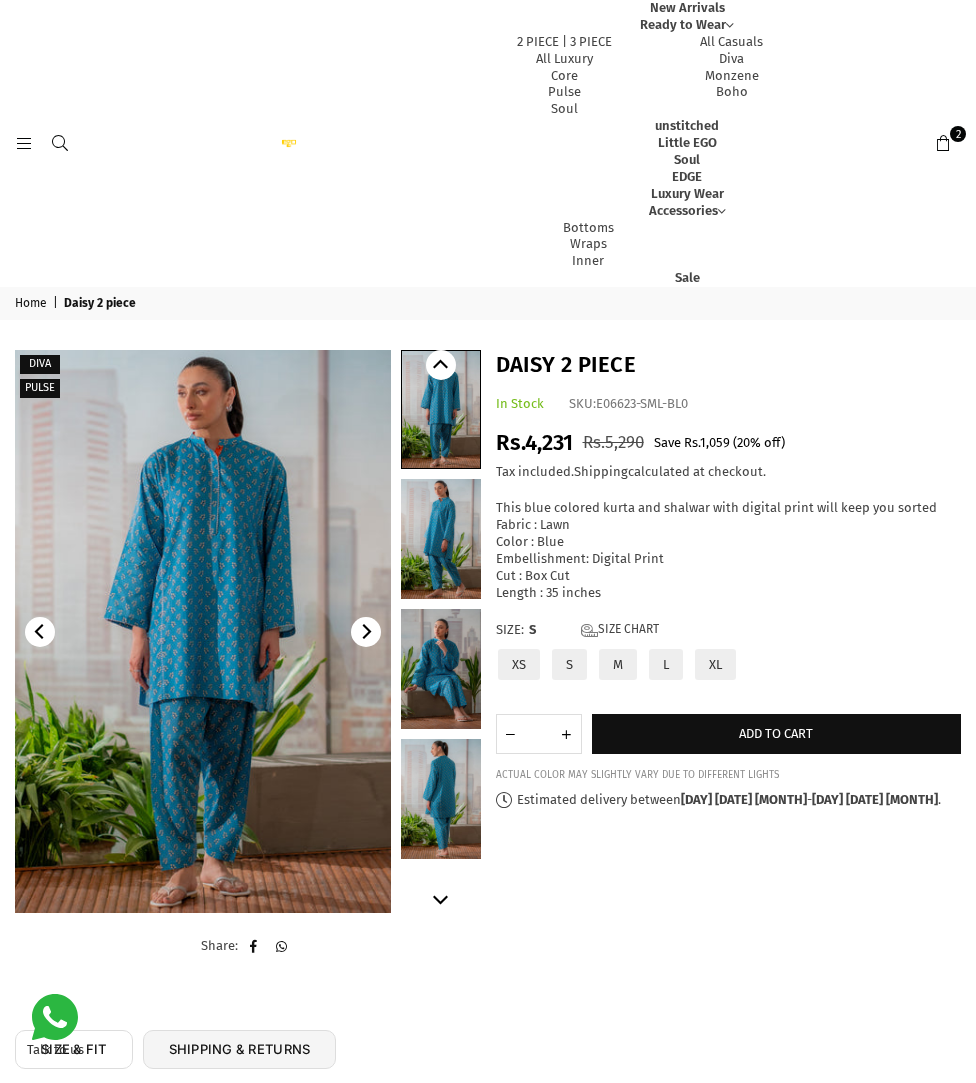 click on "Add to cart" at bounding box center [777, 734] 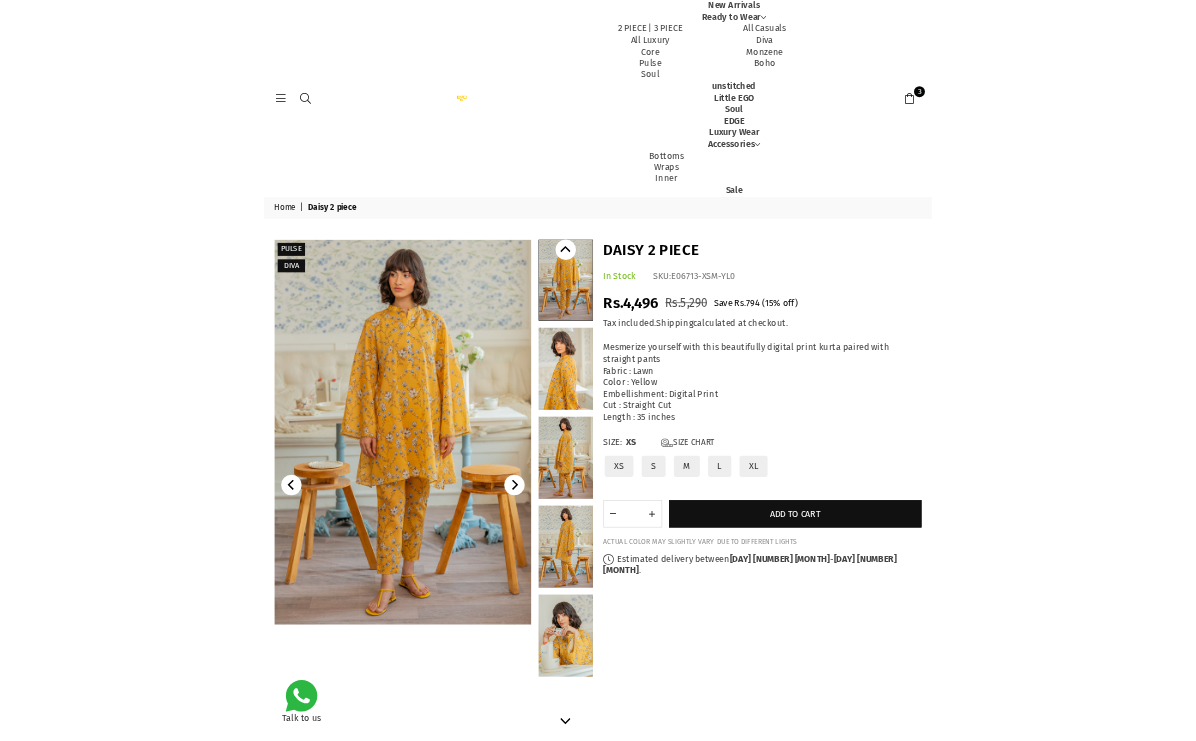 scroll, scrollTop: 0, scrollLeft: 0, axis: both 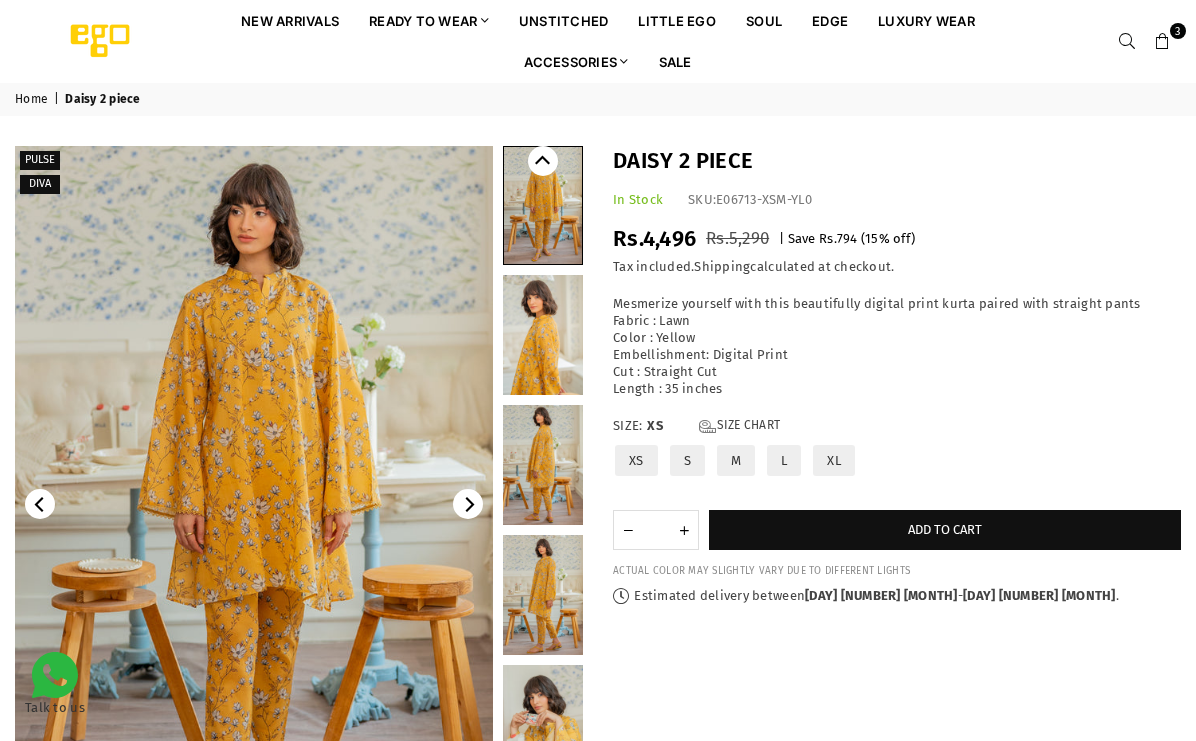 click on "3" at bounding box center [1178, 31] 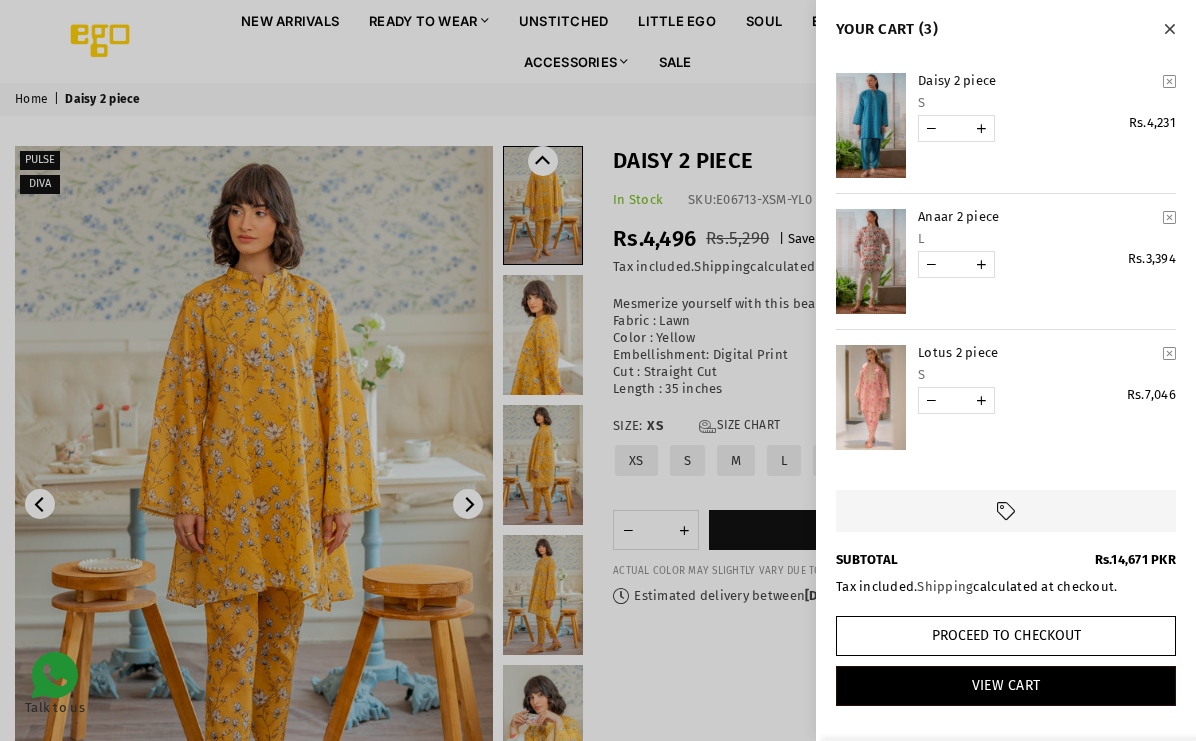 click at bounding box center [1169, 217] 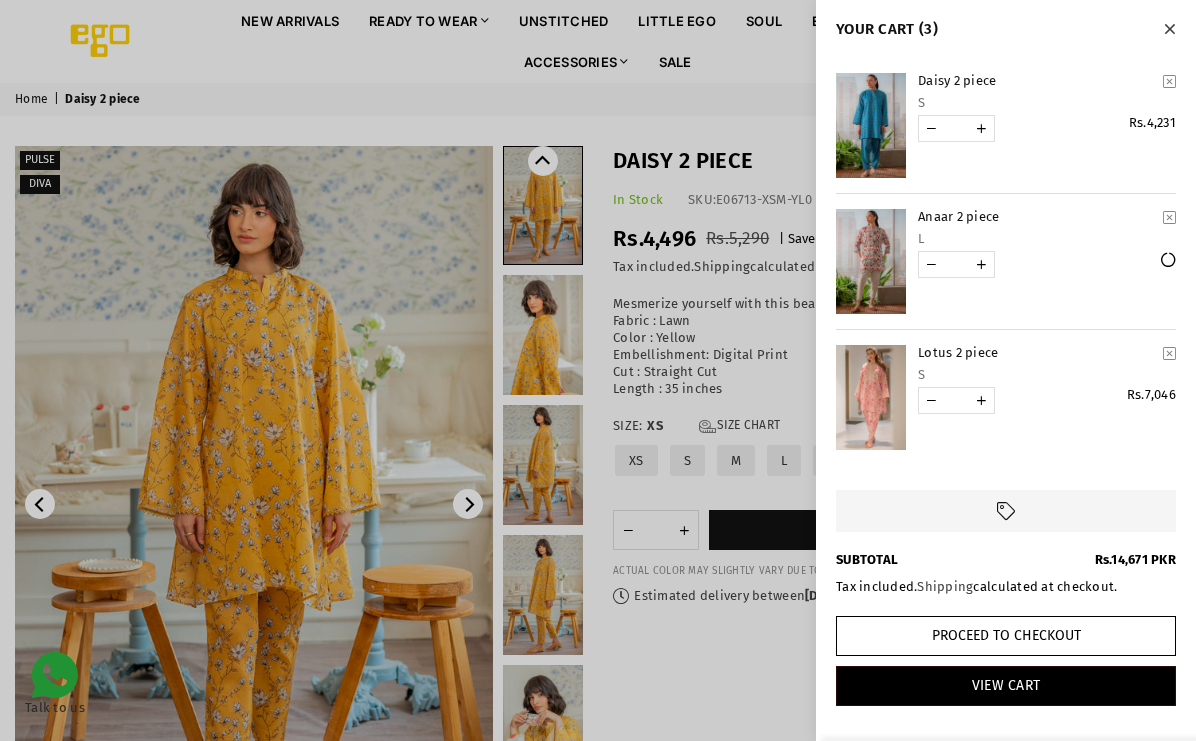 click at bounding box center (1169, 353) 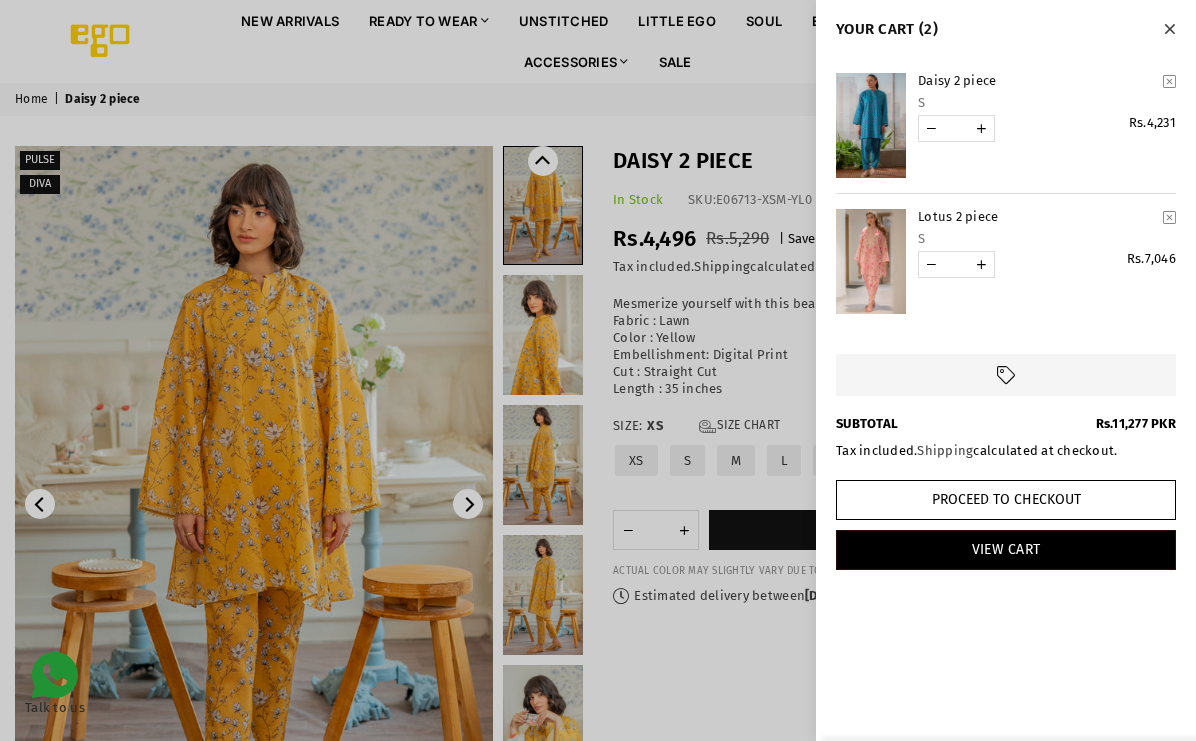 click at bounding box center (1169, 217) 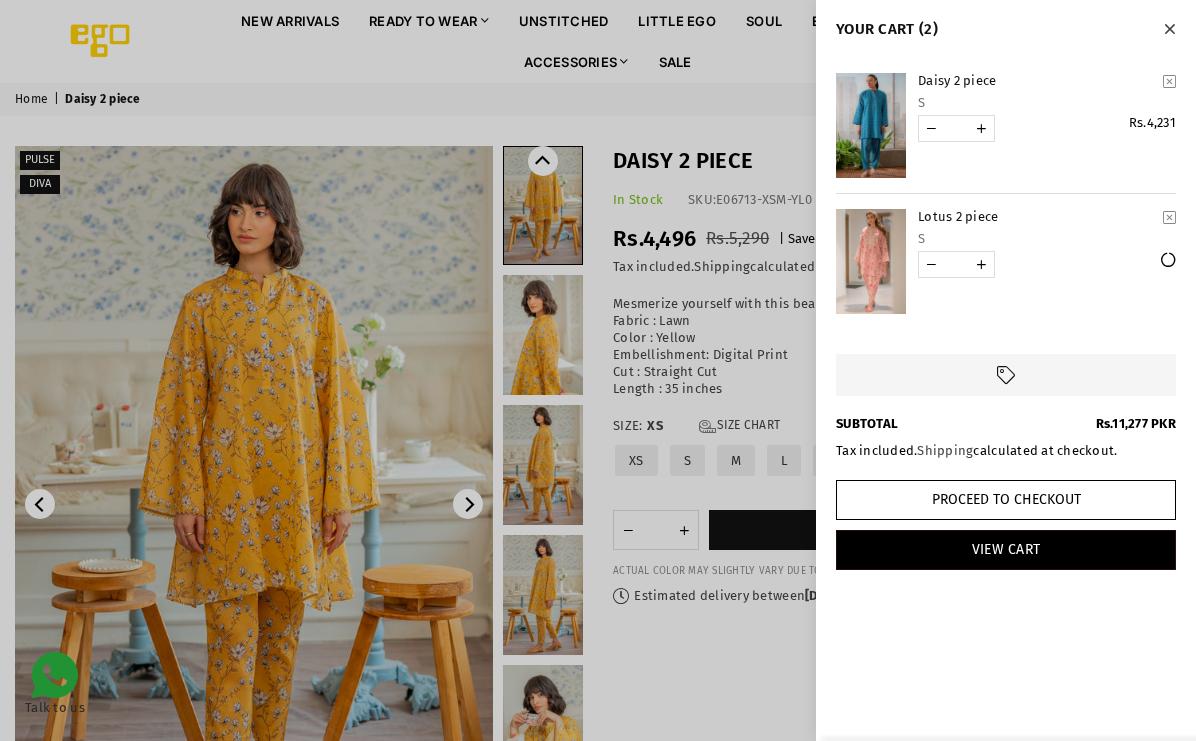 scroll, scrollTop: 0, scrollLeft: 0, axis: both 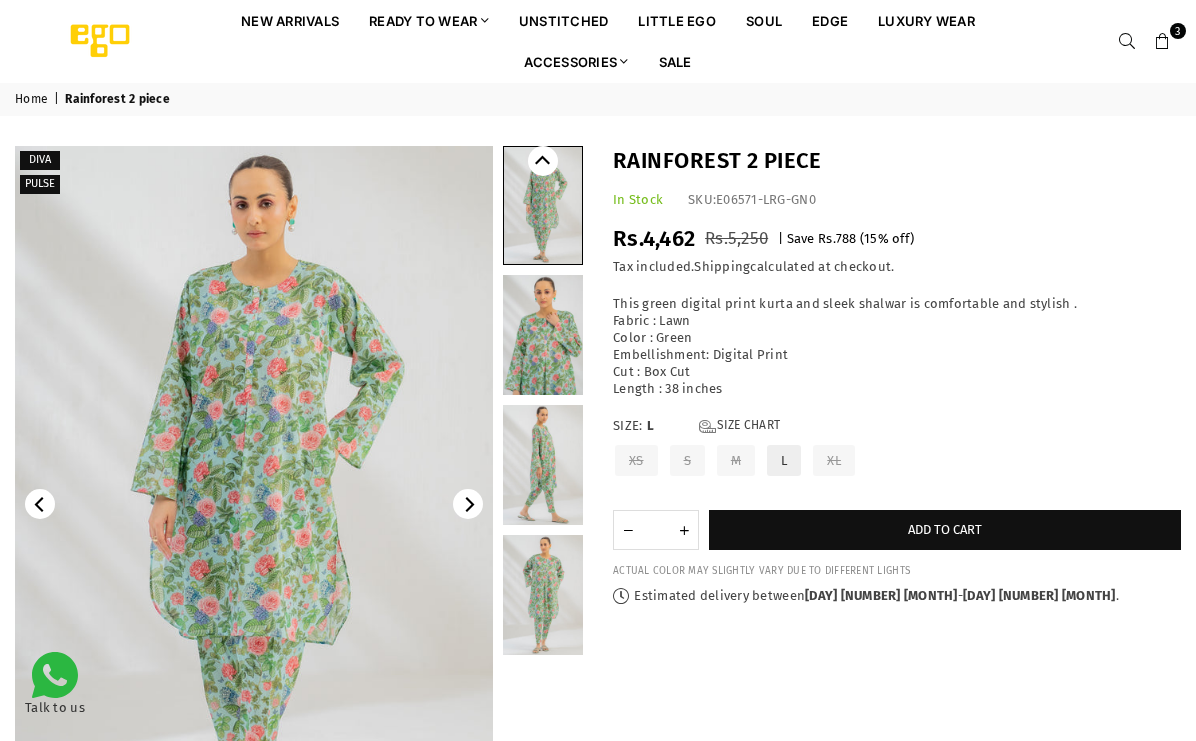 click at bounding box center (468, 504) 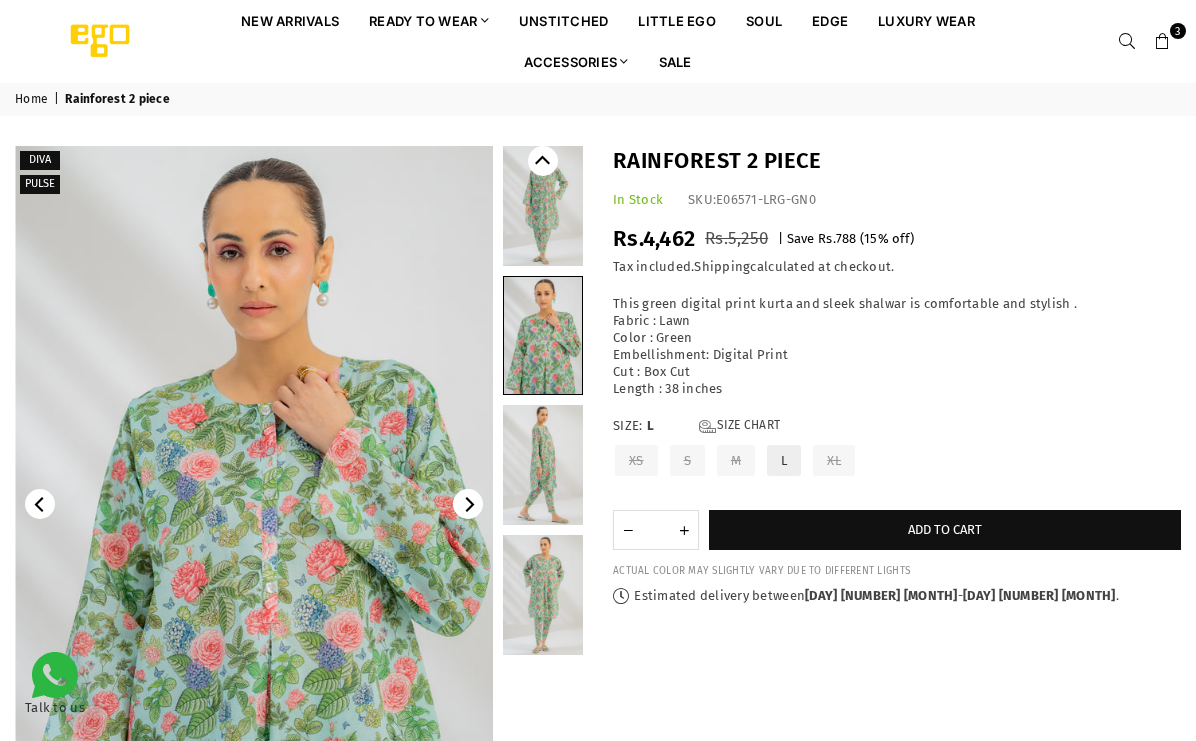 click at bounding box center [254, 504] 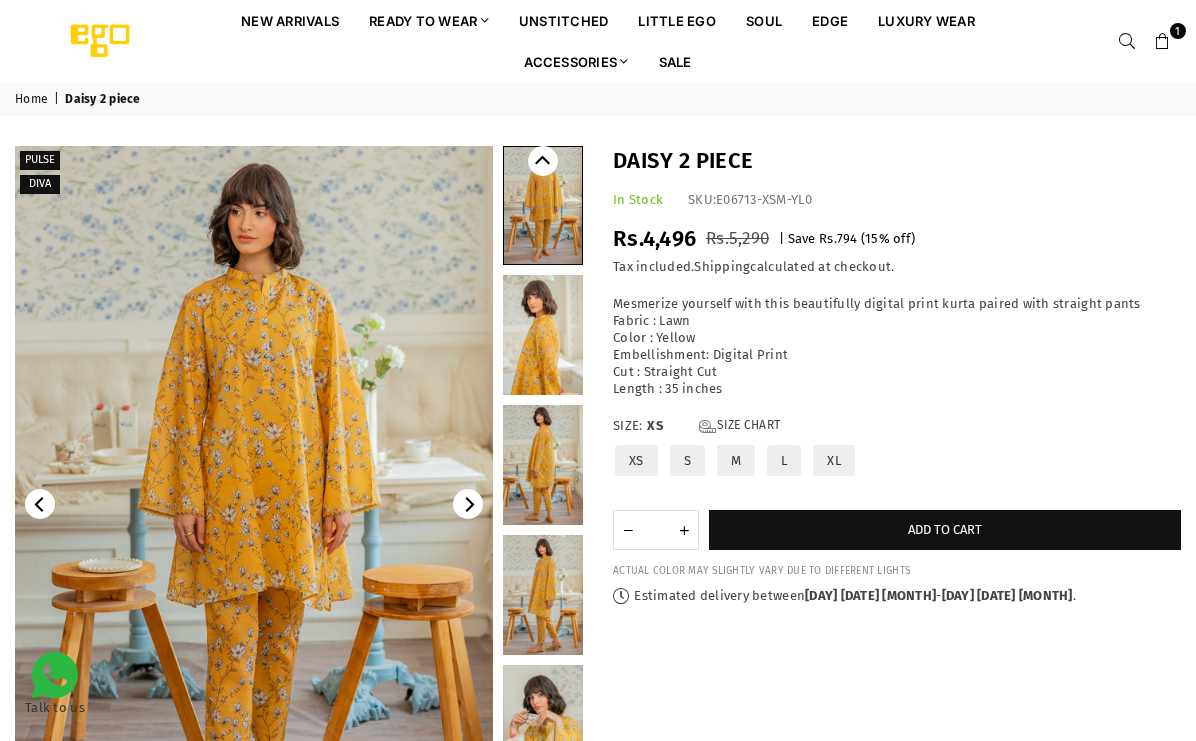 click on "S" at bounding box center [687, 460] 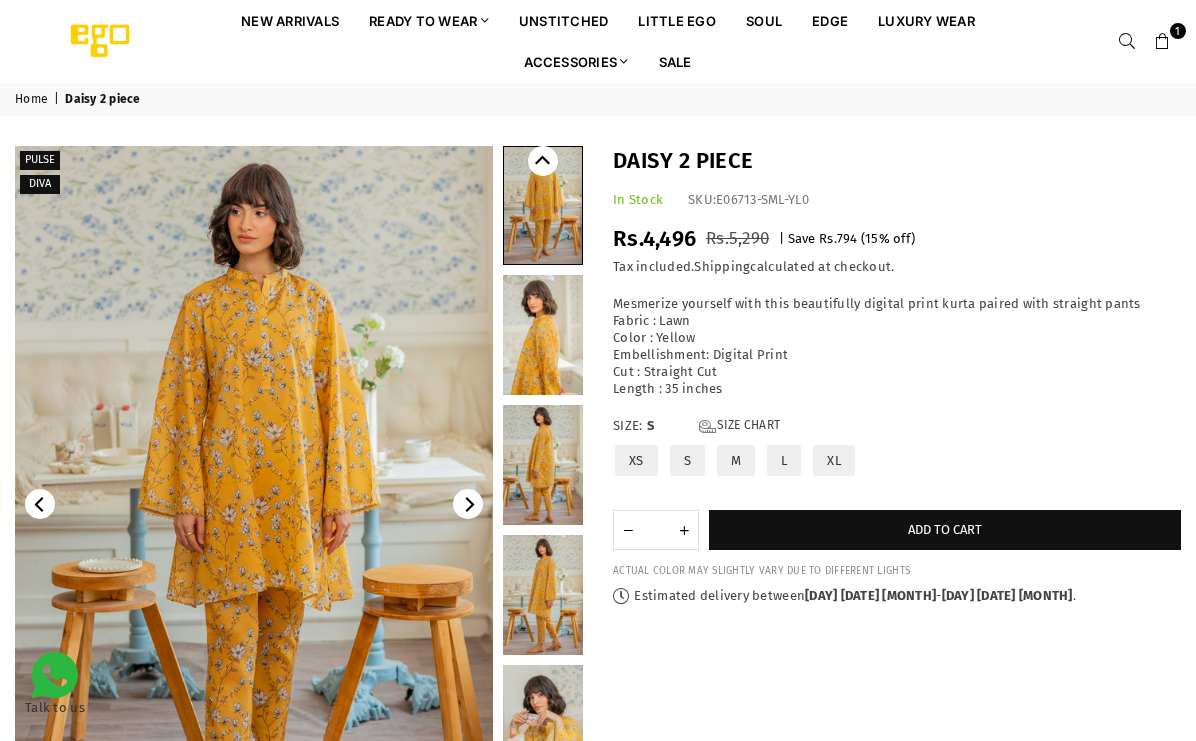 scroll, scrollTop: 0, scrollLeft: 0, axis: both 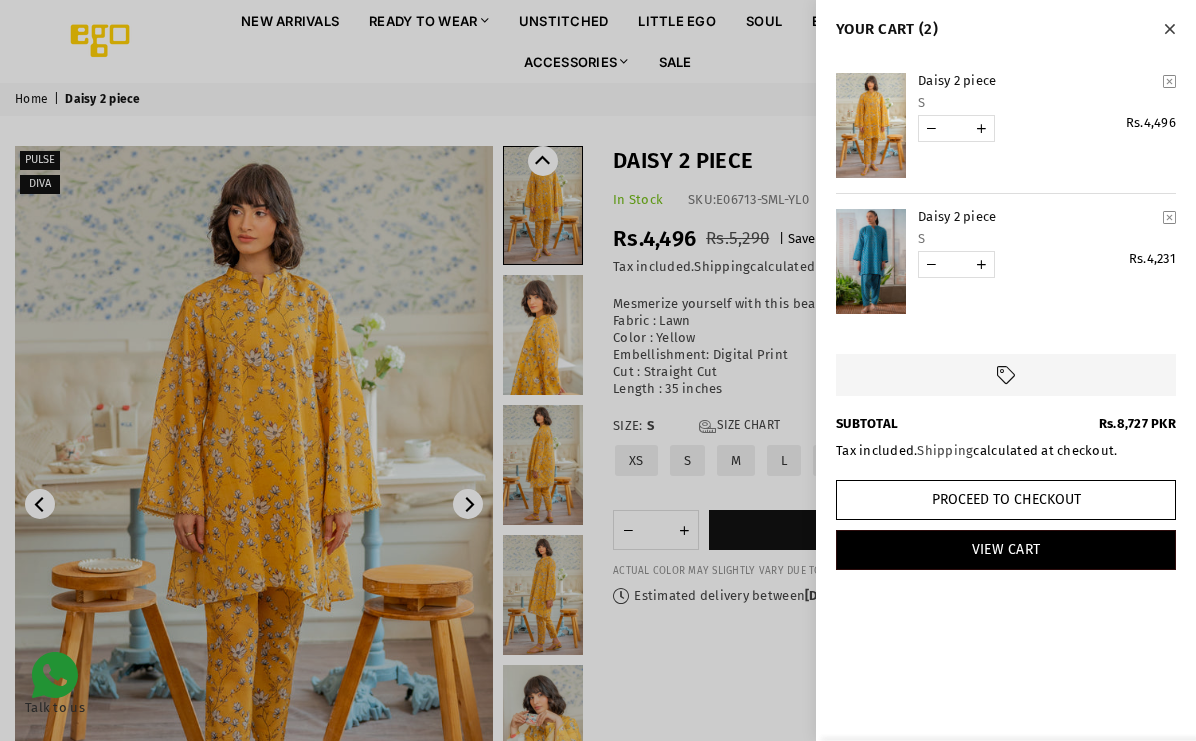 click at bounding box center [598, 370] 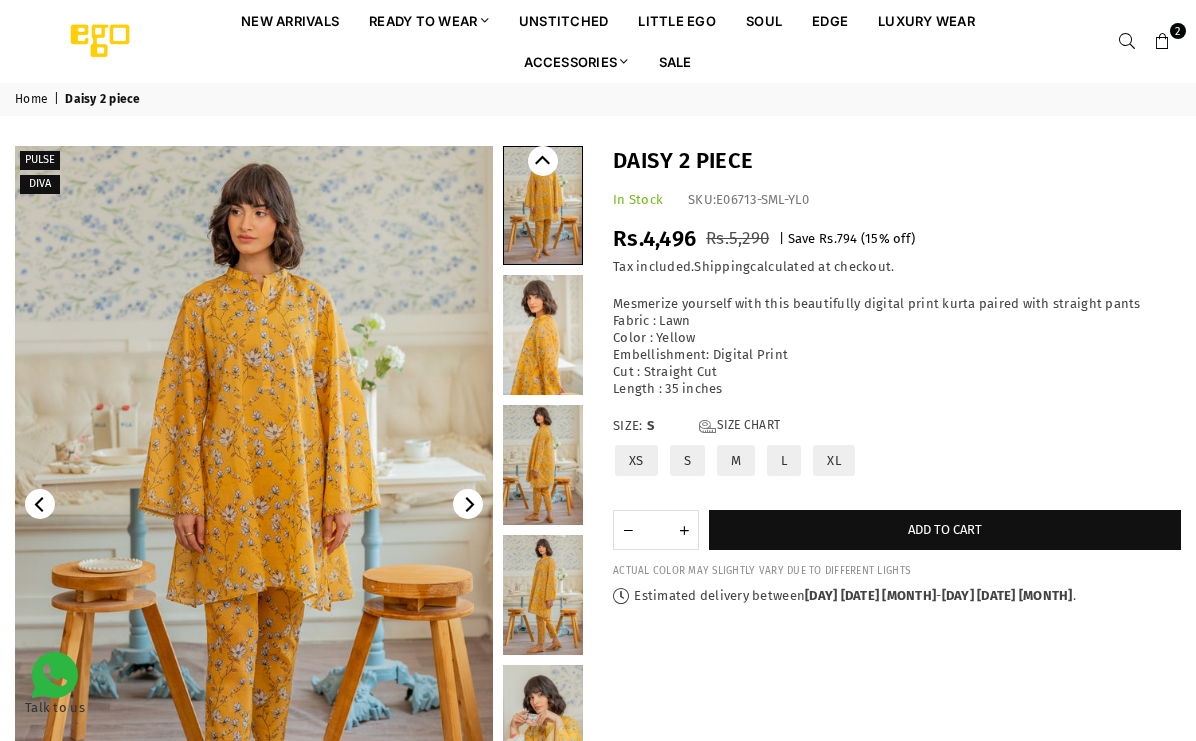 click at bounding box center (543, 335) 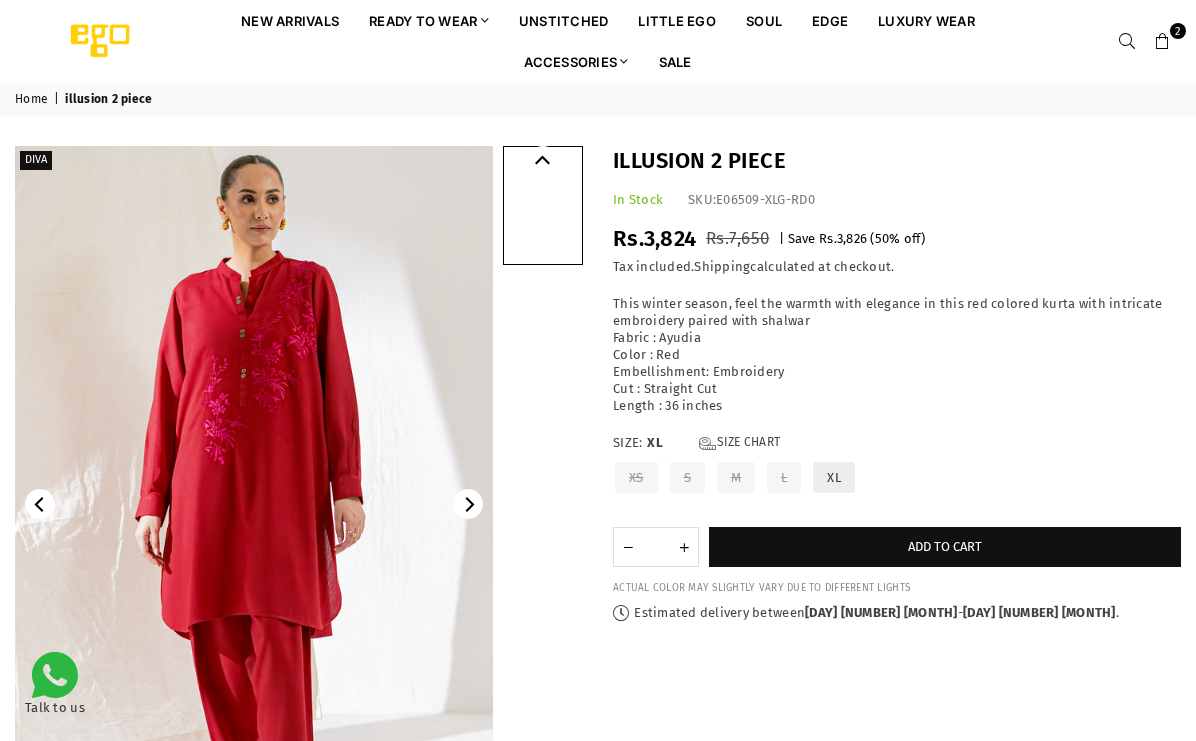 scroll, scrollTop: 0, scrollLeft: 0, axis: both 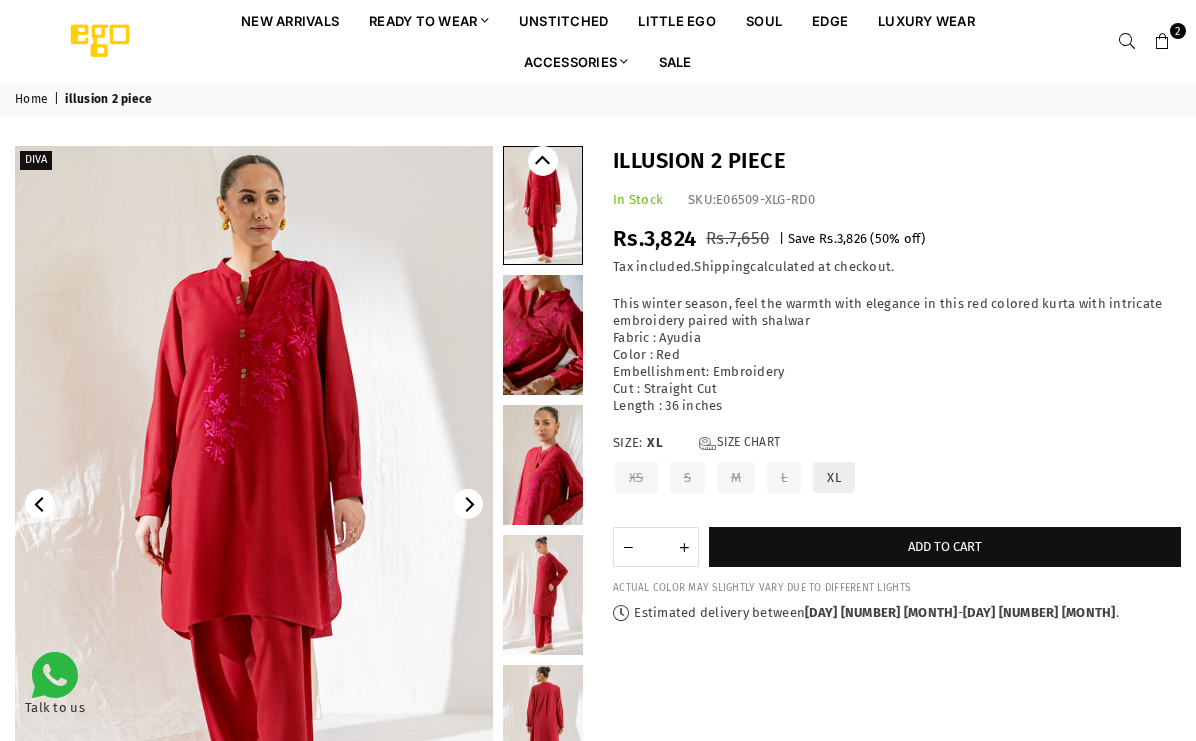 click on "Add to cart" at bounding box center (945, 547) 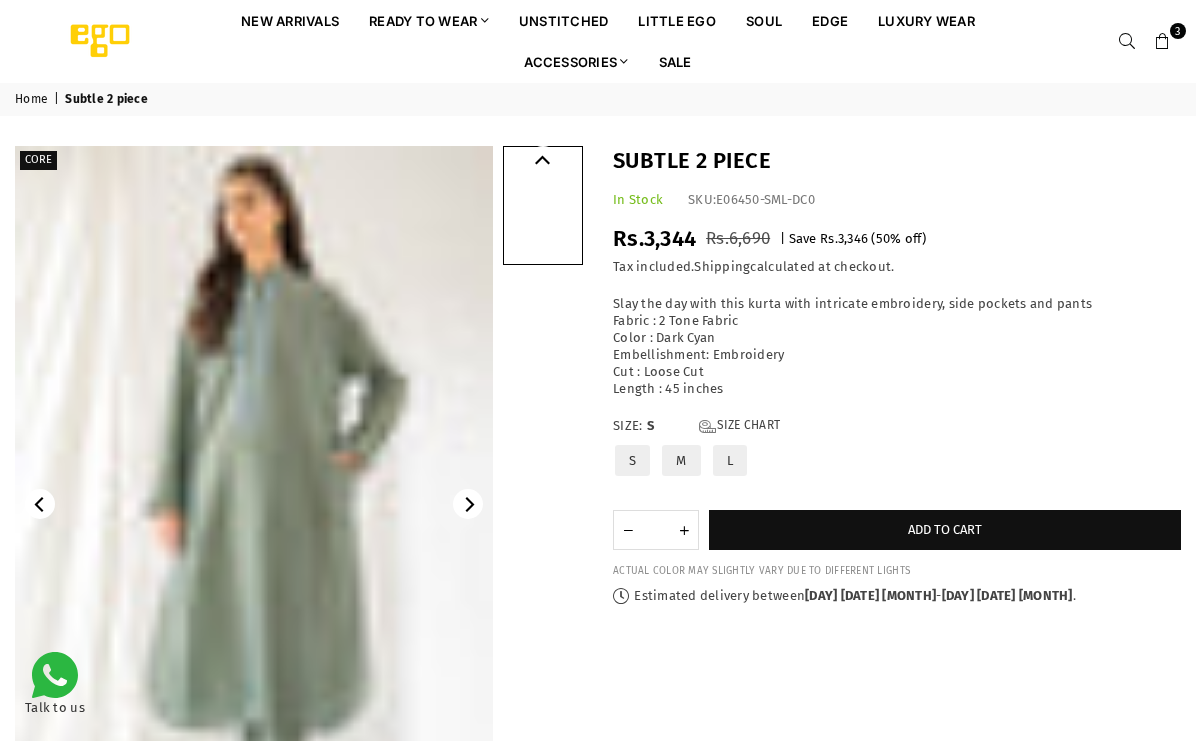 scroll, scrollTop: 0, scrollLeft: 0, axis: both 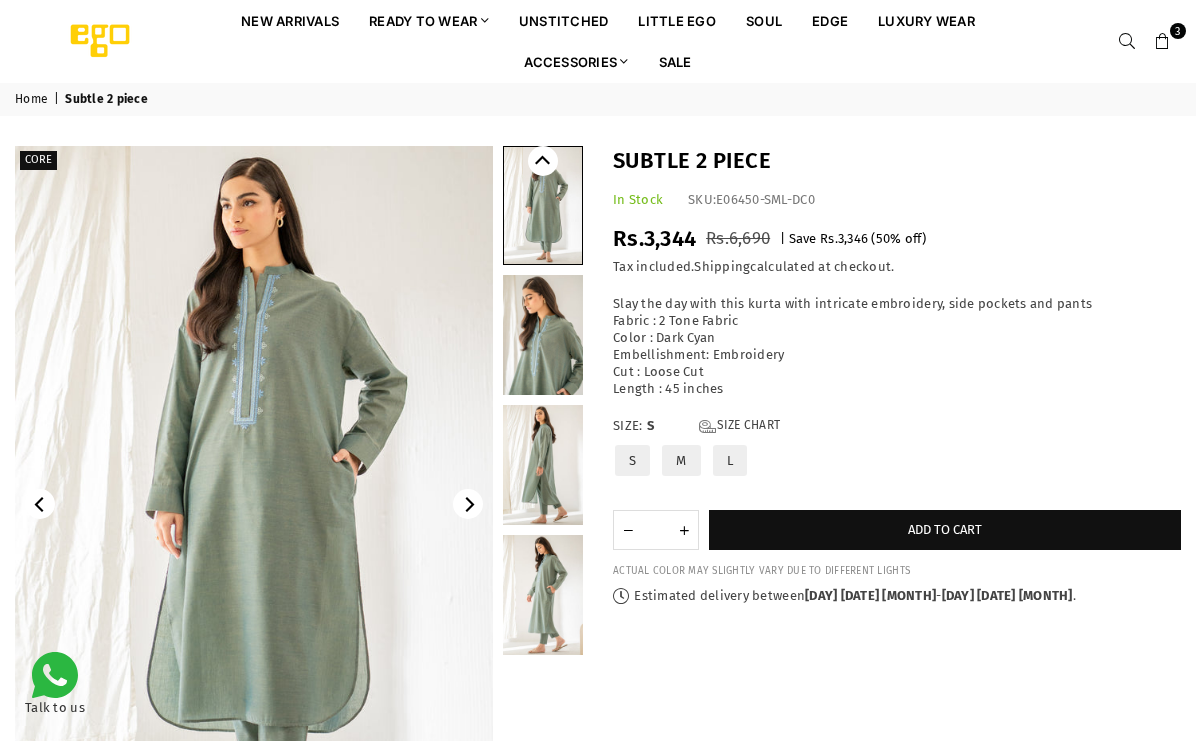 click at bounding box center [254, 504] 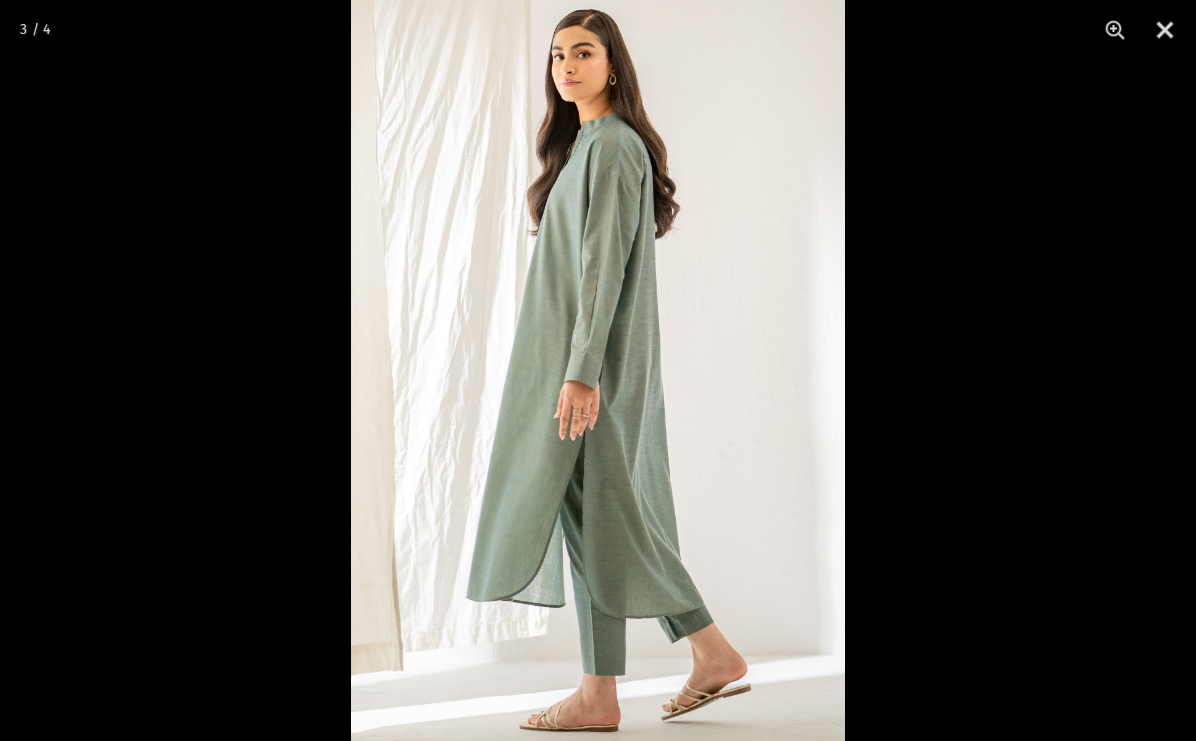 click at bounding box center (1165, 30) 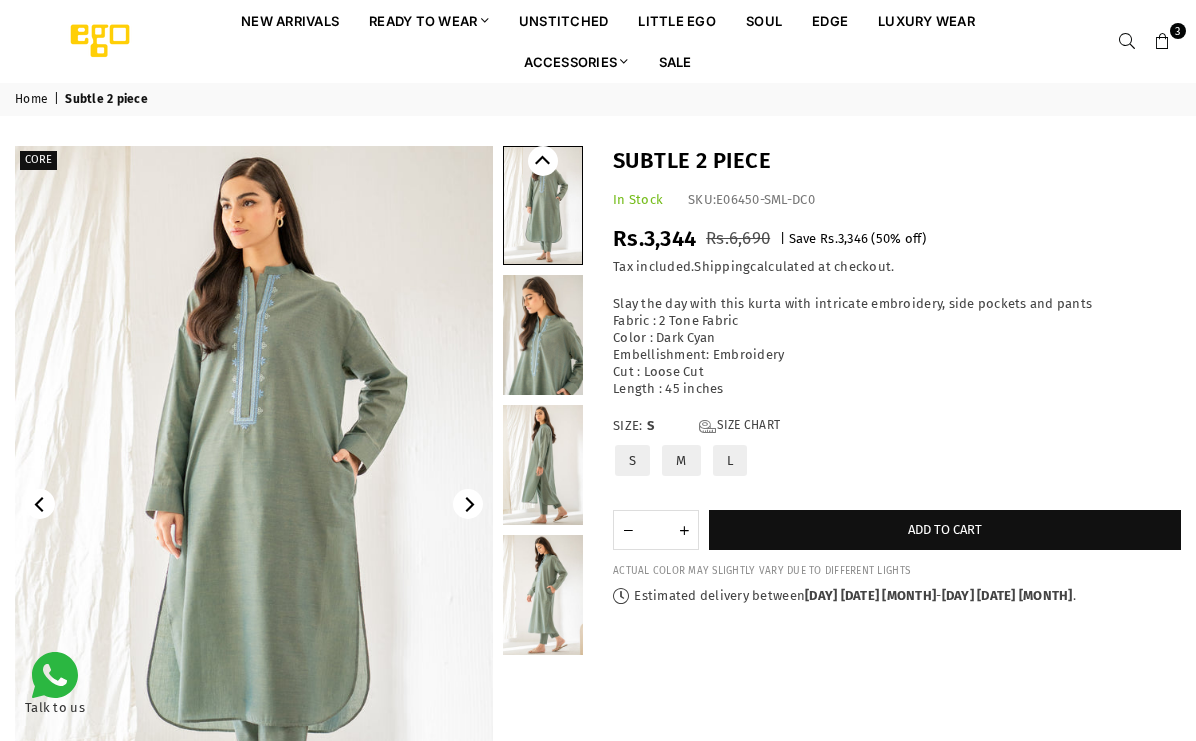 click on "Add to cart" at bounding box center (945, 529) 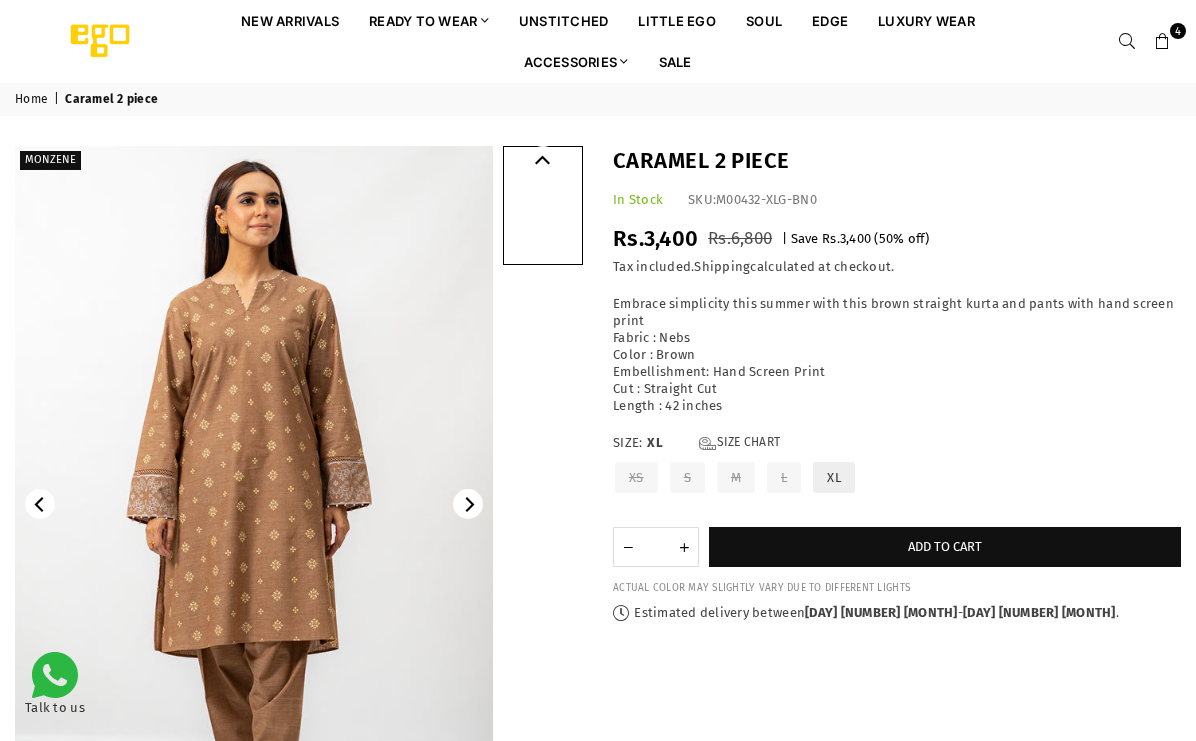 scroll, scrollTop: 0, scrollLeft: 0, axis: both 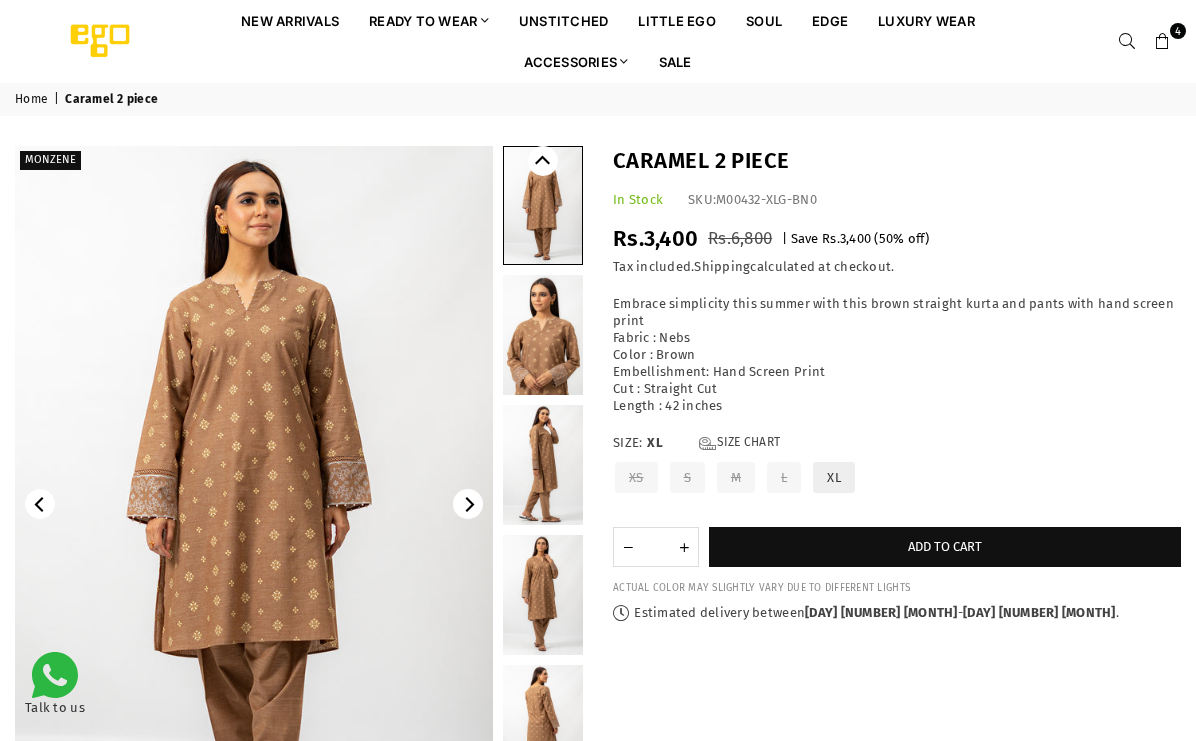 click at bounding box center [254, 504] 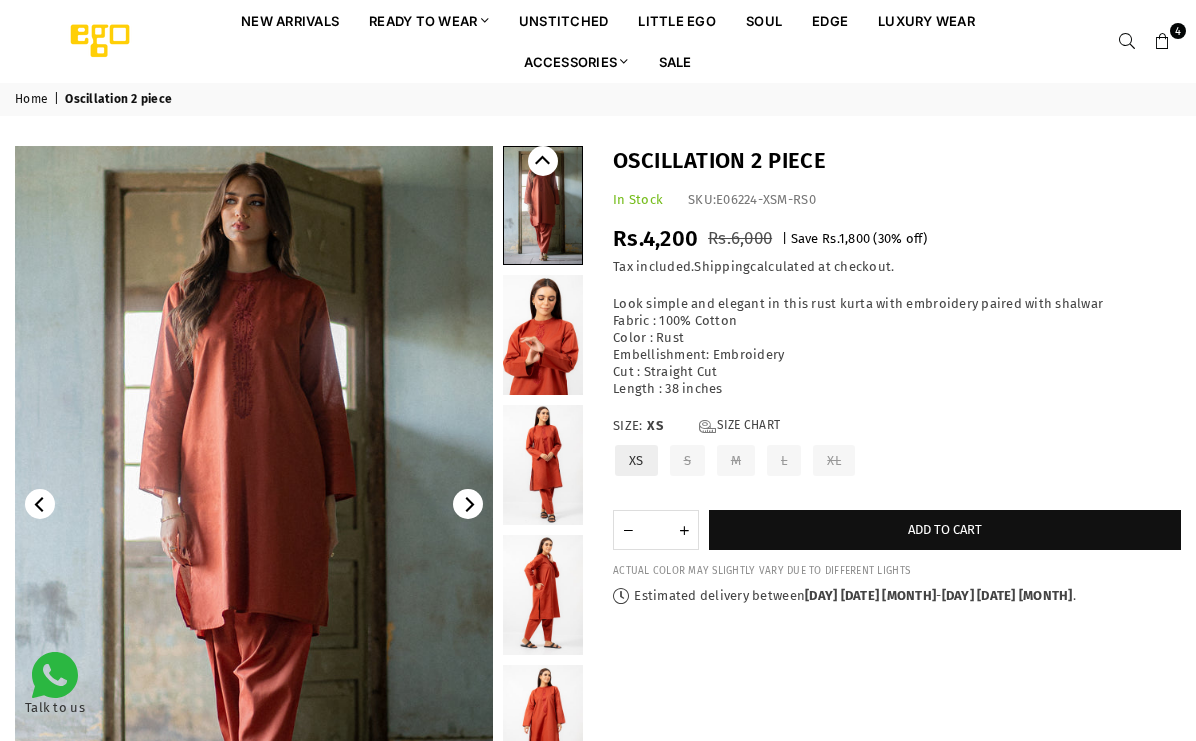 scroll, scrollTop: 0, scrollLeft: 0, axis: both 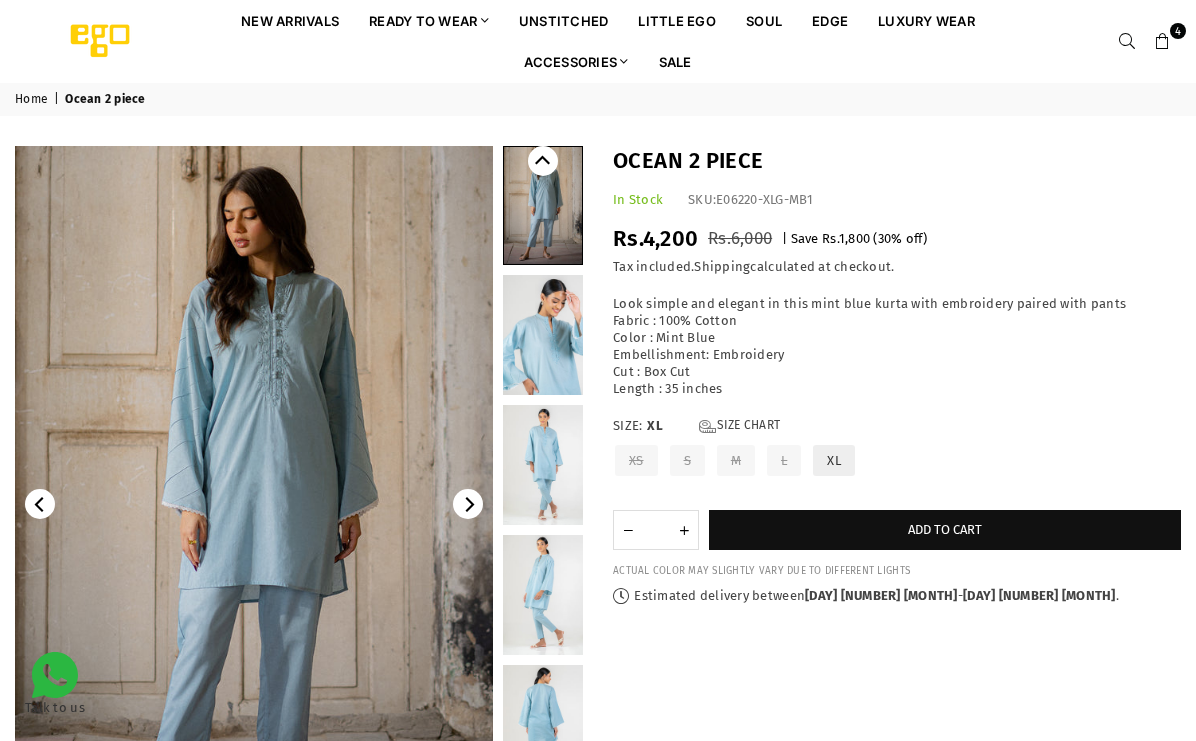 click 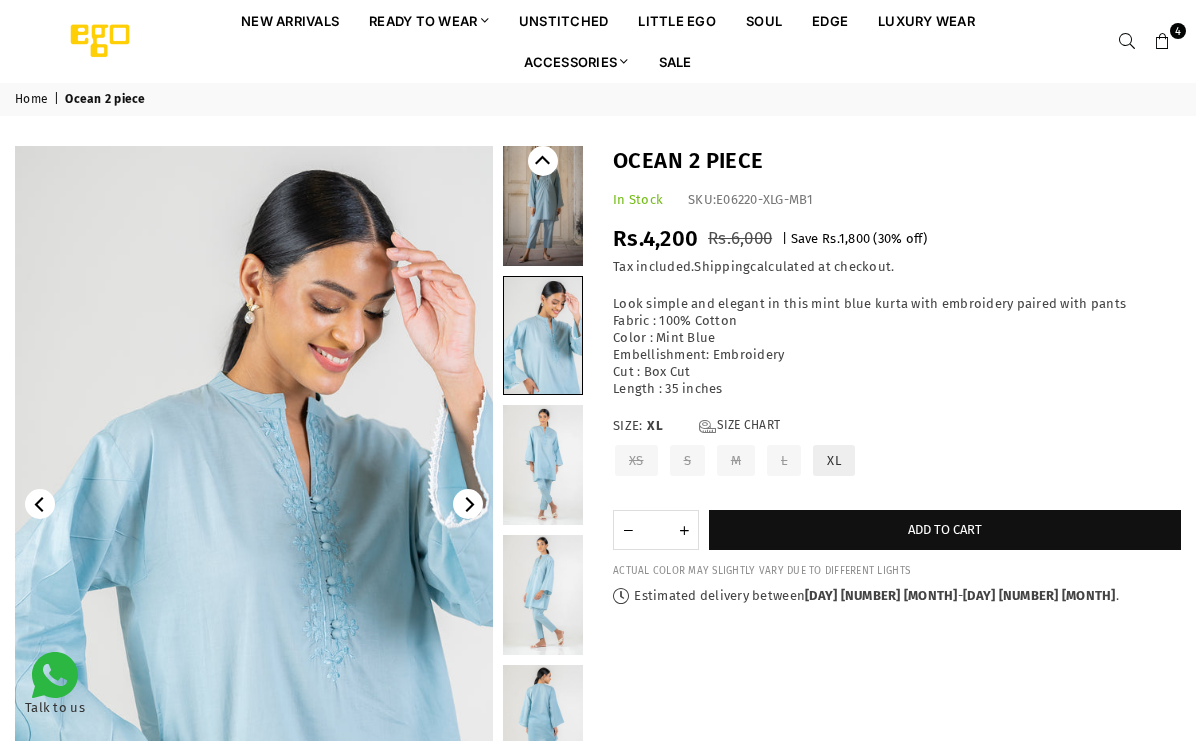 click on "Add to cart" at bounding box center [945, 530] 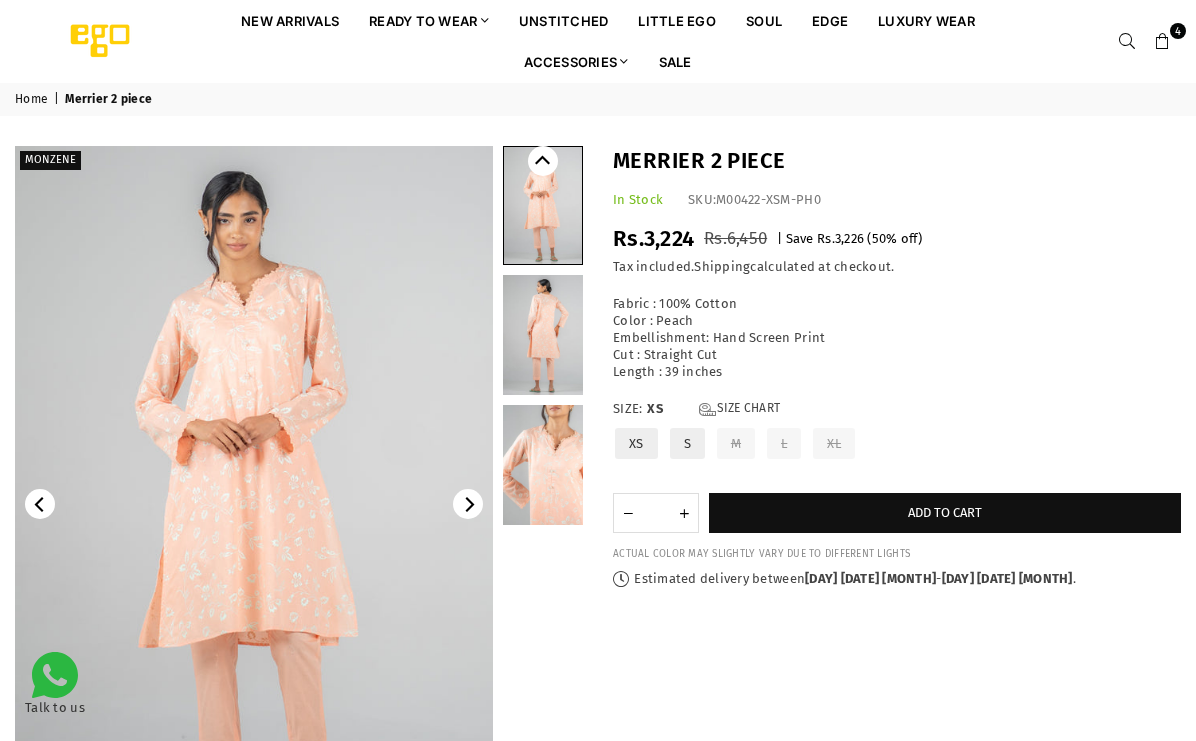 scroll, scrollTop: 0, scrollLeft: 0, axis: both 